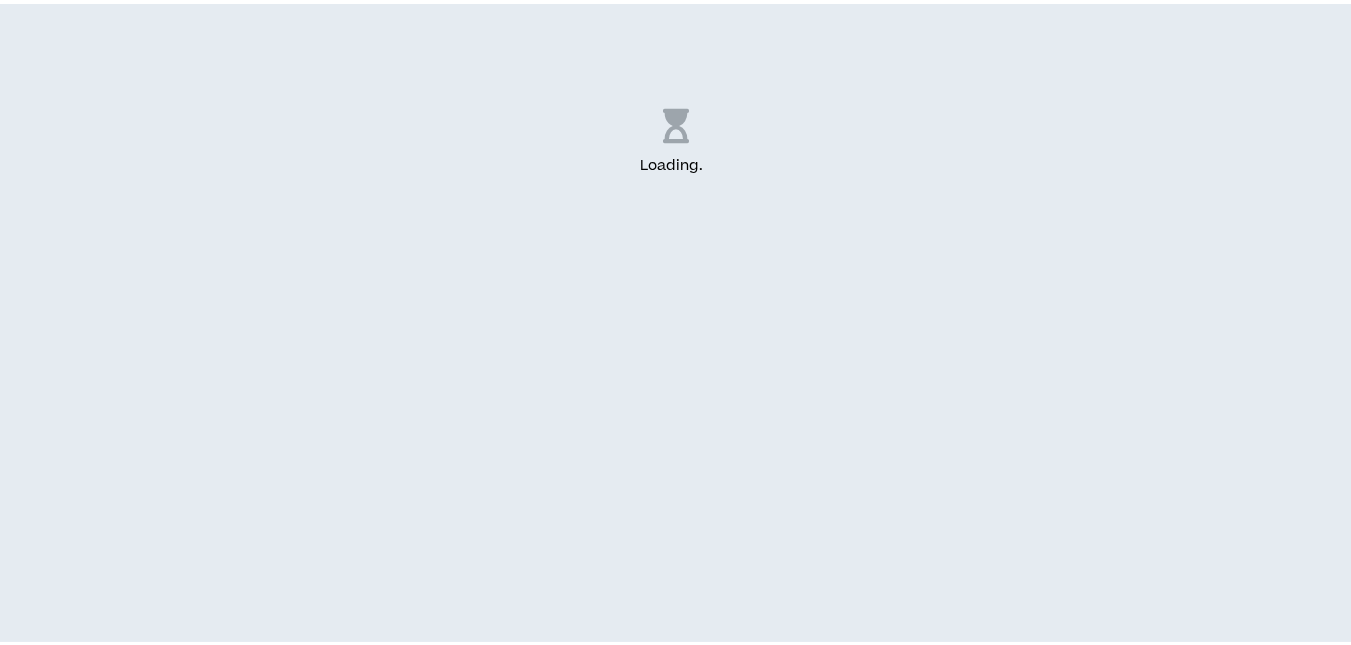 scroll, scrollTop: 0, scrollLeft: 0, axis: both 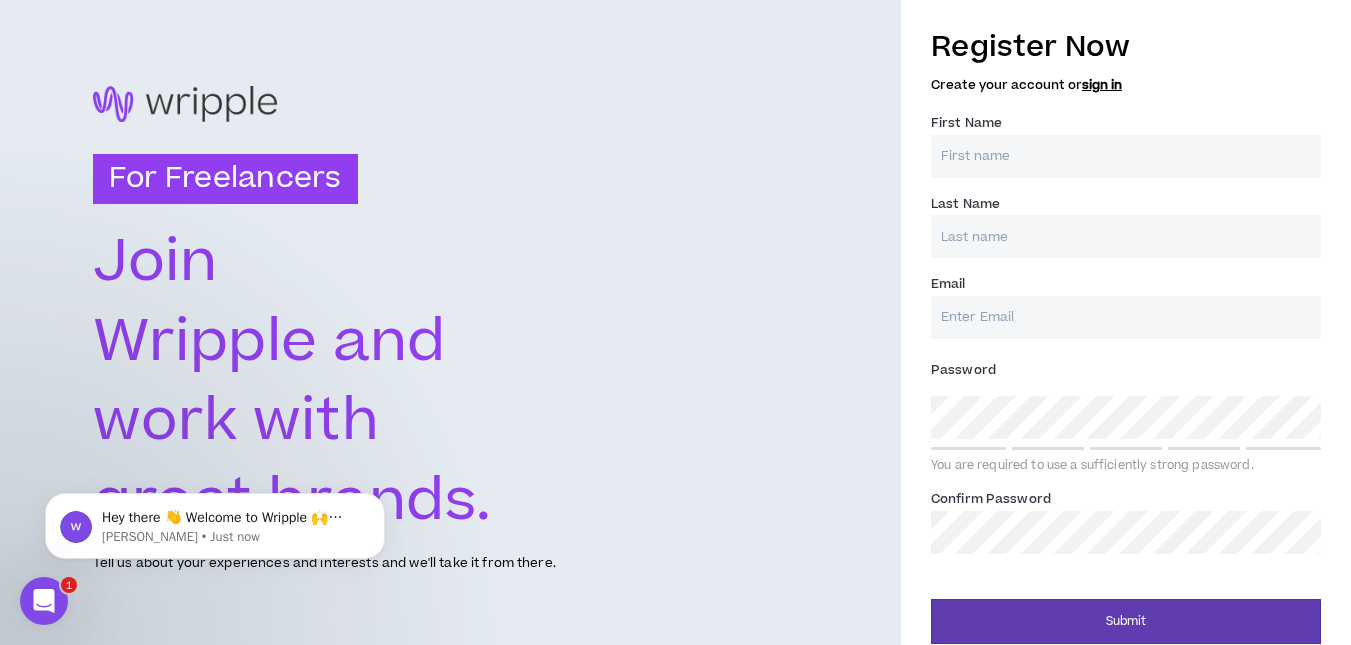 click on "First Name  *" at bounding box center (1126, 156) 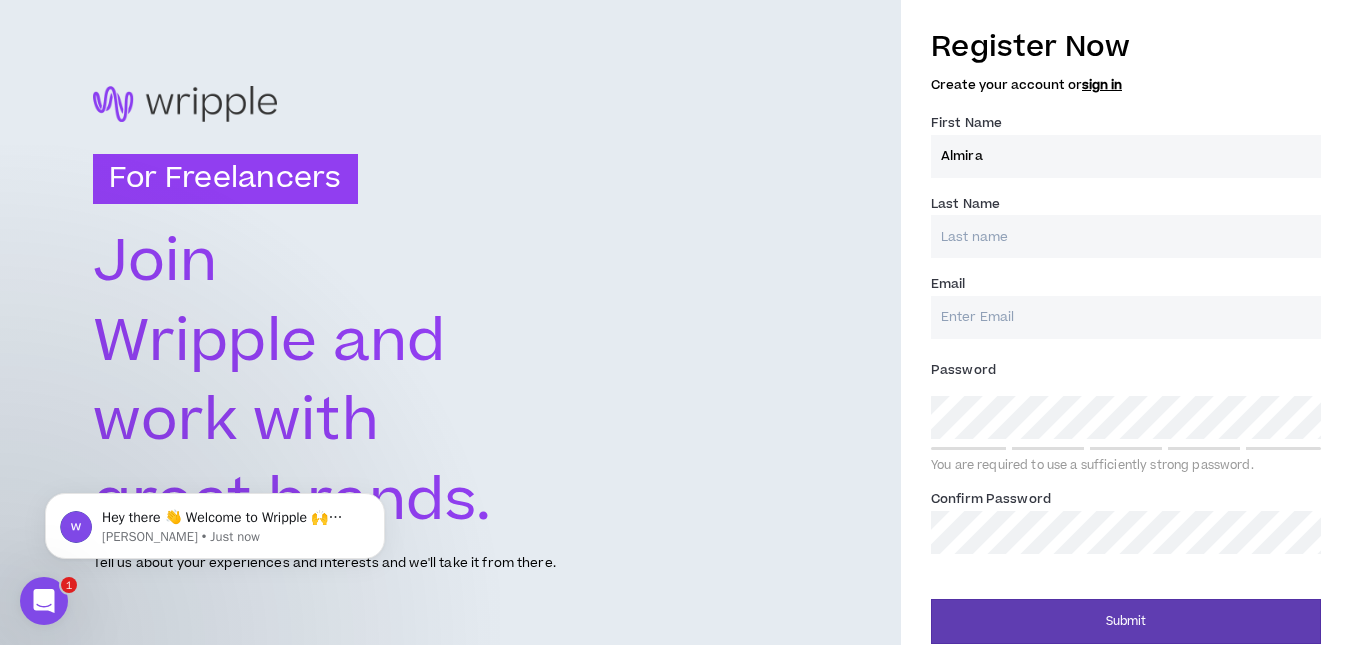 type on "Almira" 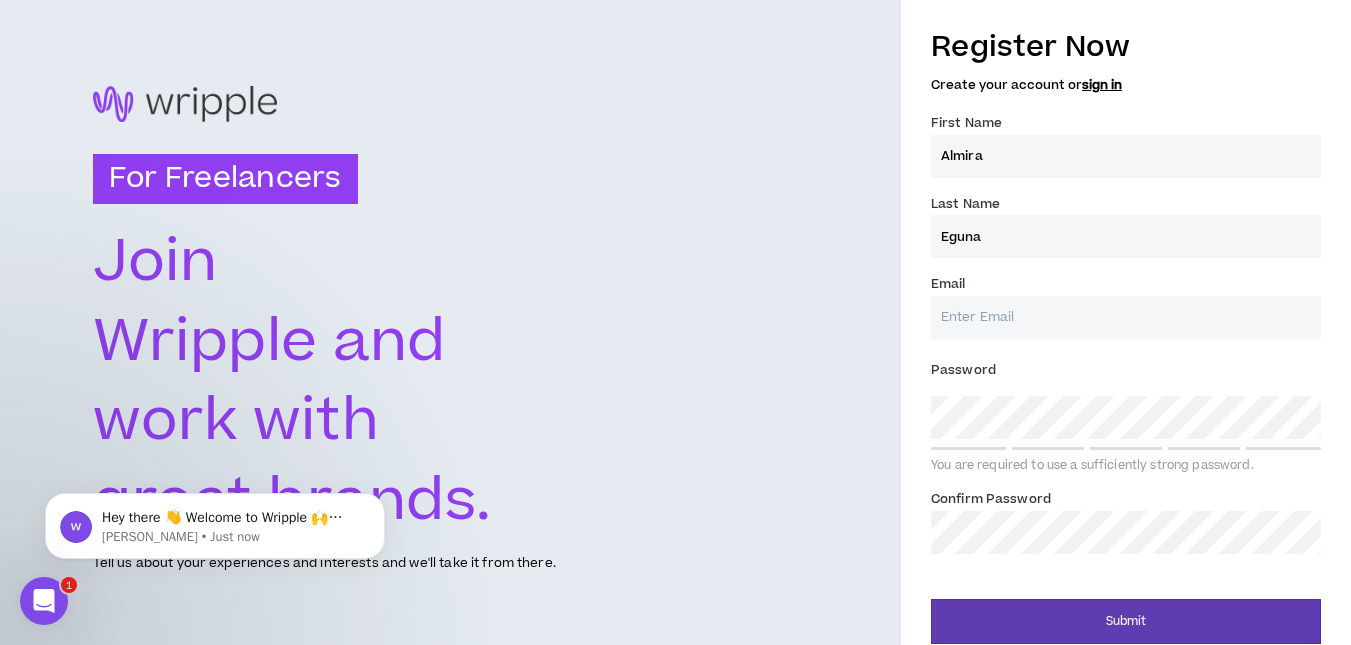 type on "Eguna" 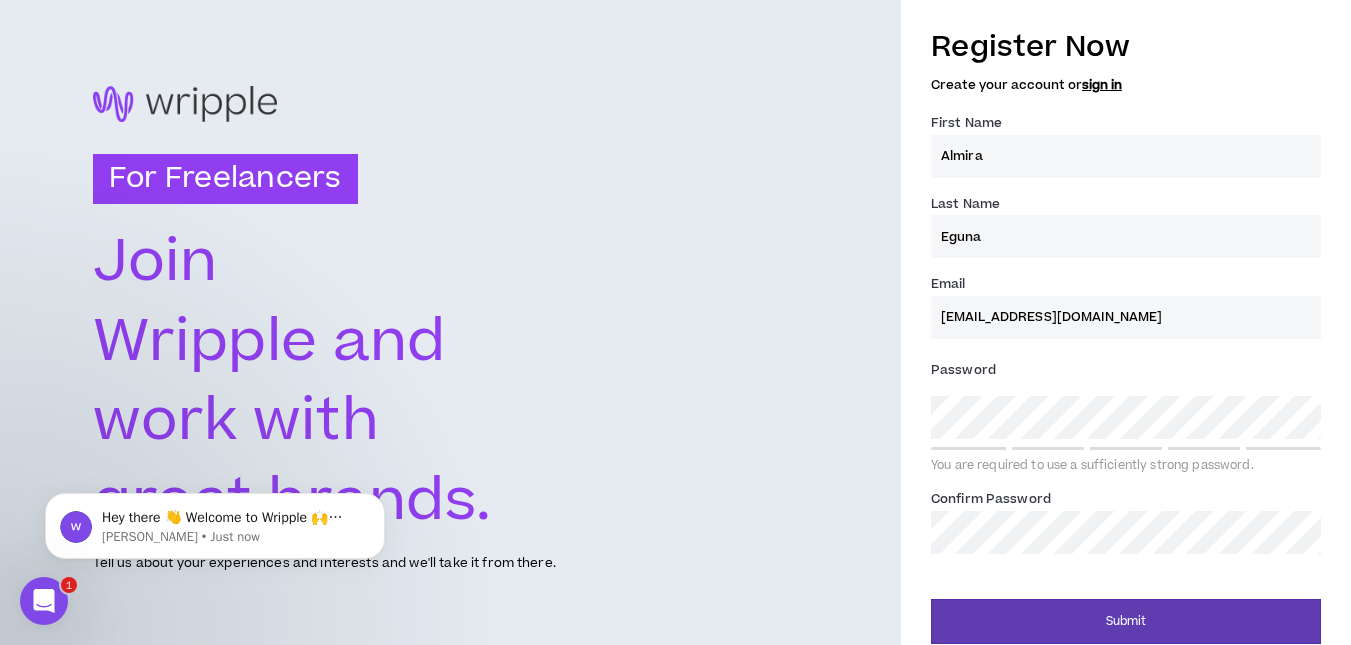 type on "[EMAIL_ADDRESS][DOMAIN_NAME]" 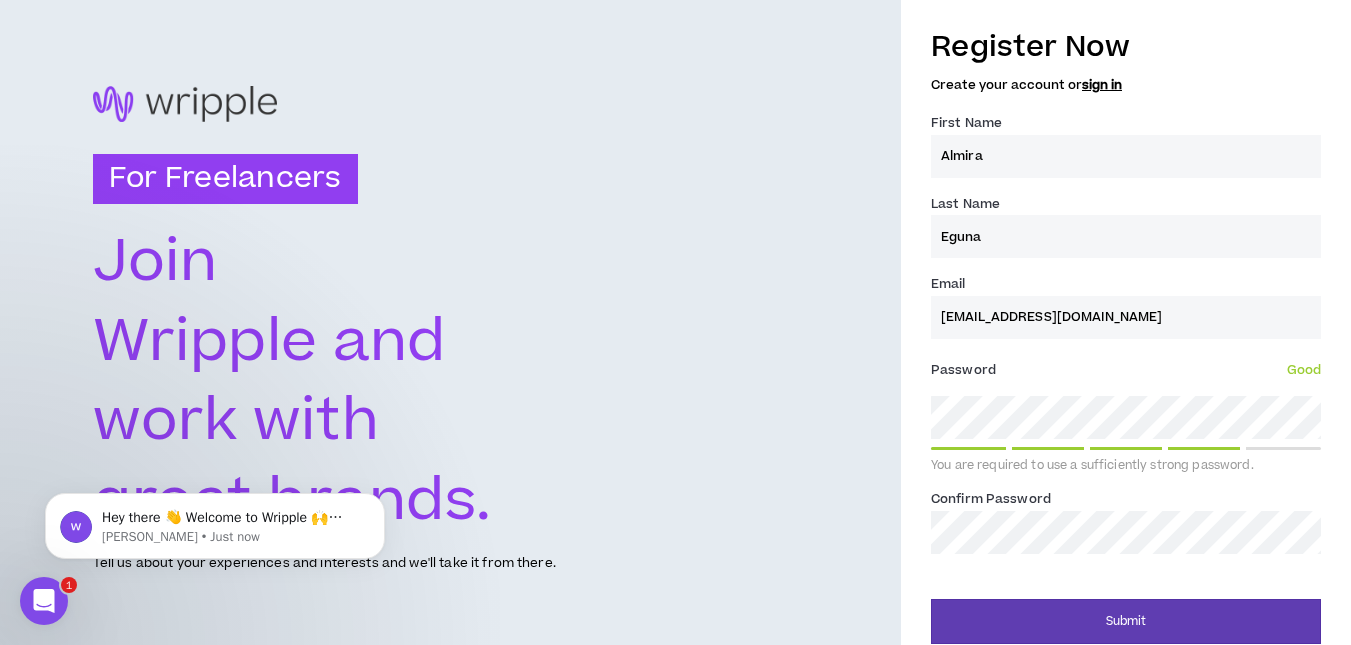 scroll, scrollTop: 15, scrollLeft: 0, axis: vertical 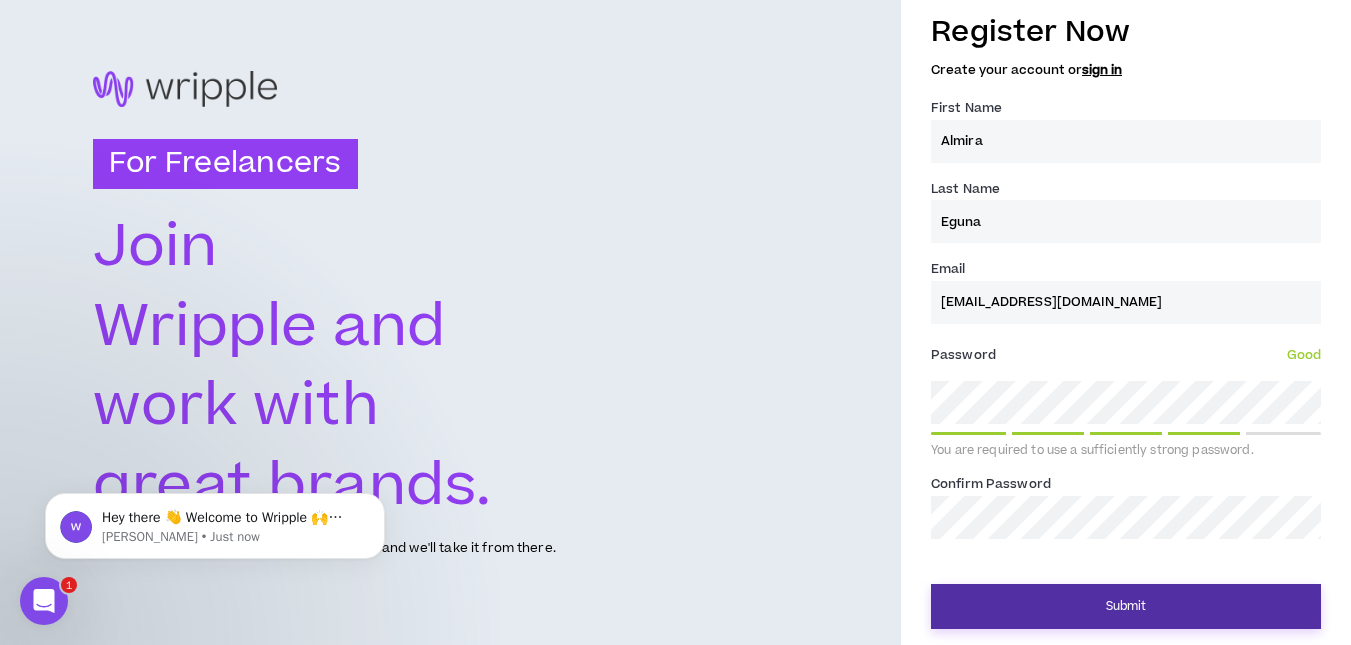 click on "Submit" at bounding box center (1126, 606) 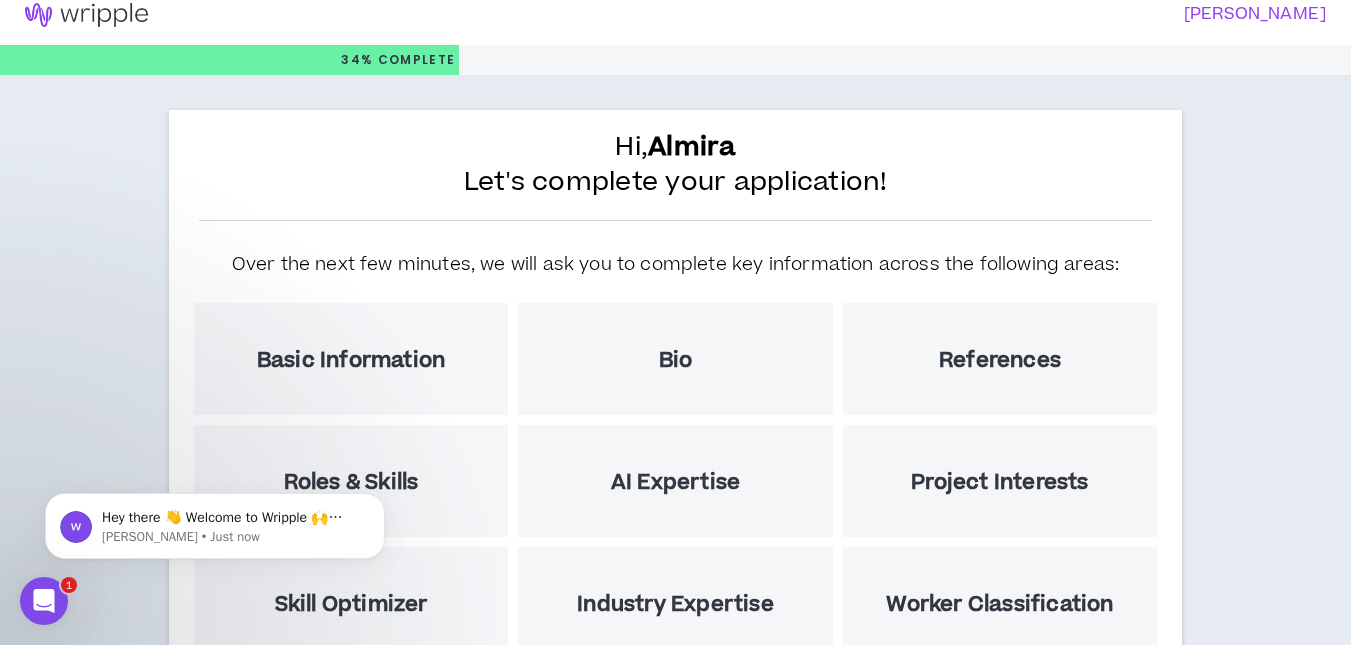 scroll, scrollTop: 0, scrollLeft: 0, axis: both 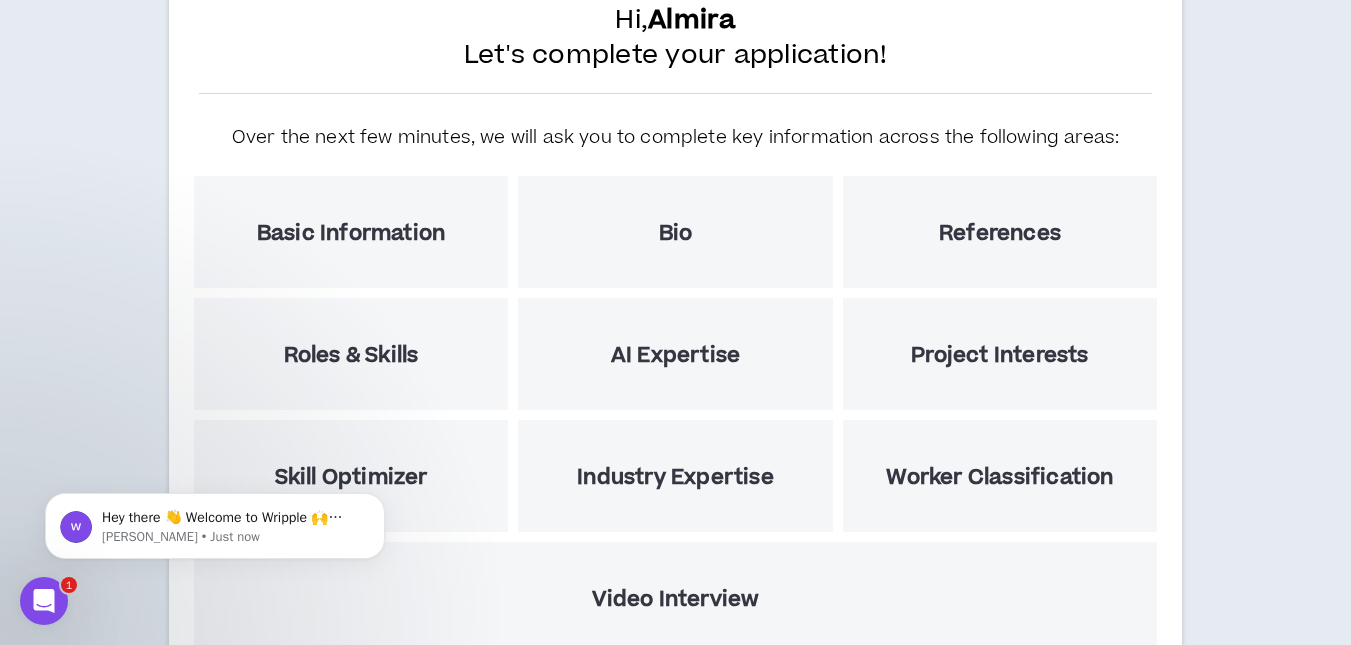click on "Basic Information" at bounding box center [351, 233] 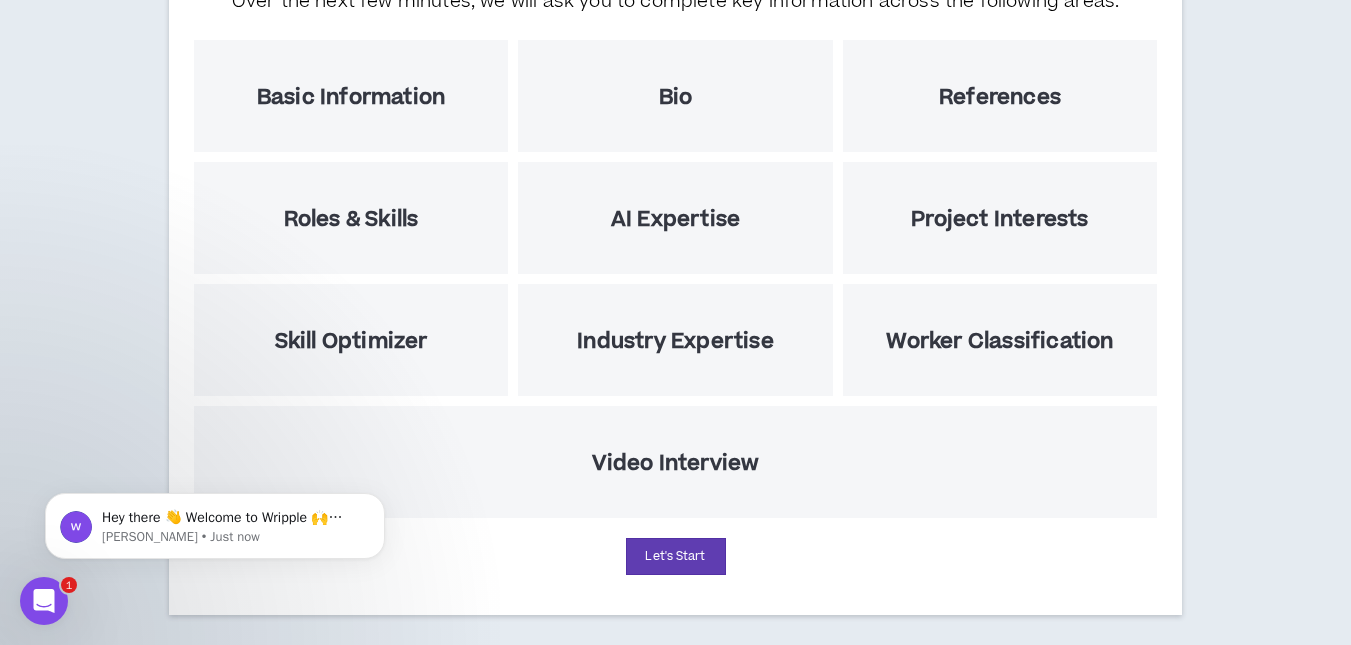 scroll, scrollTop: 293, scrollLeft: 0, axis: vertical 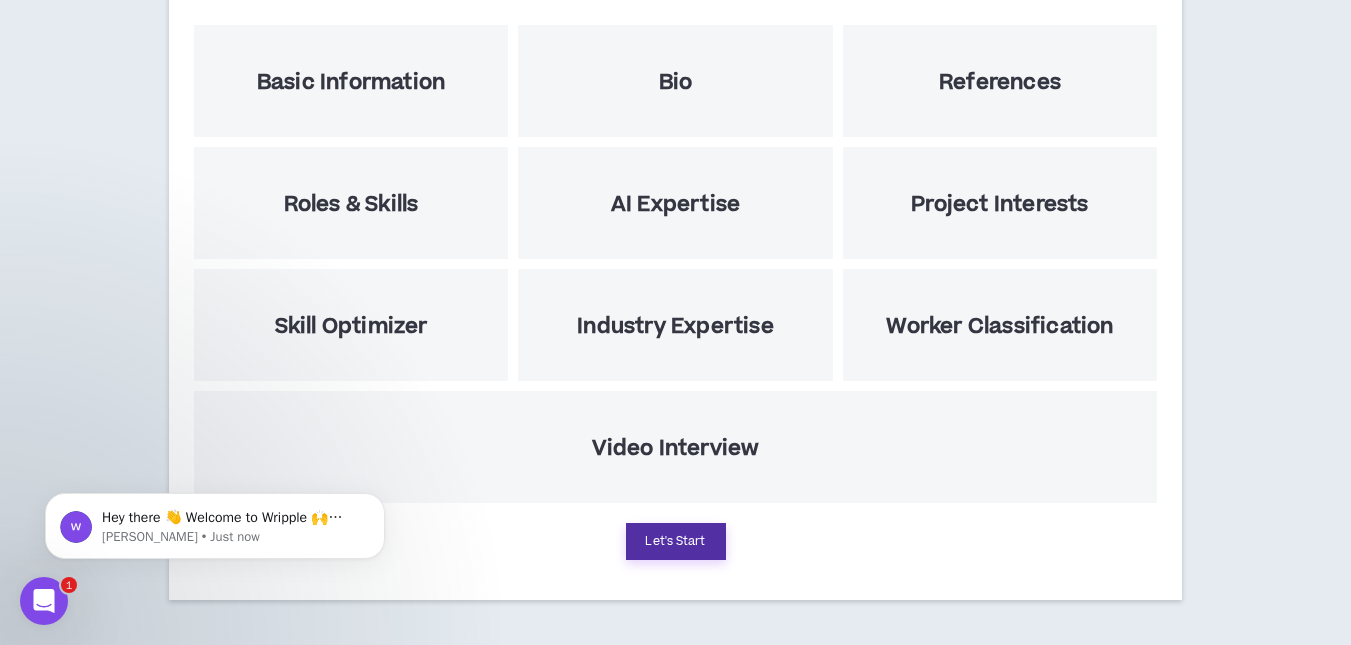 click on "Let's Start" at bounding box center (676, 541) 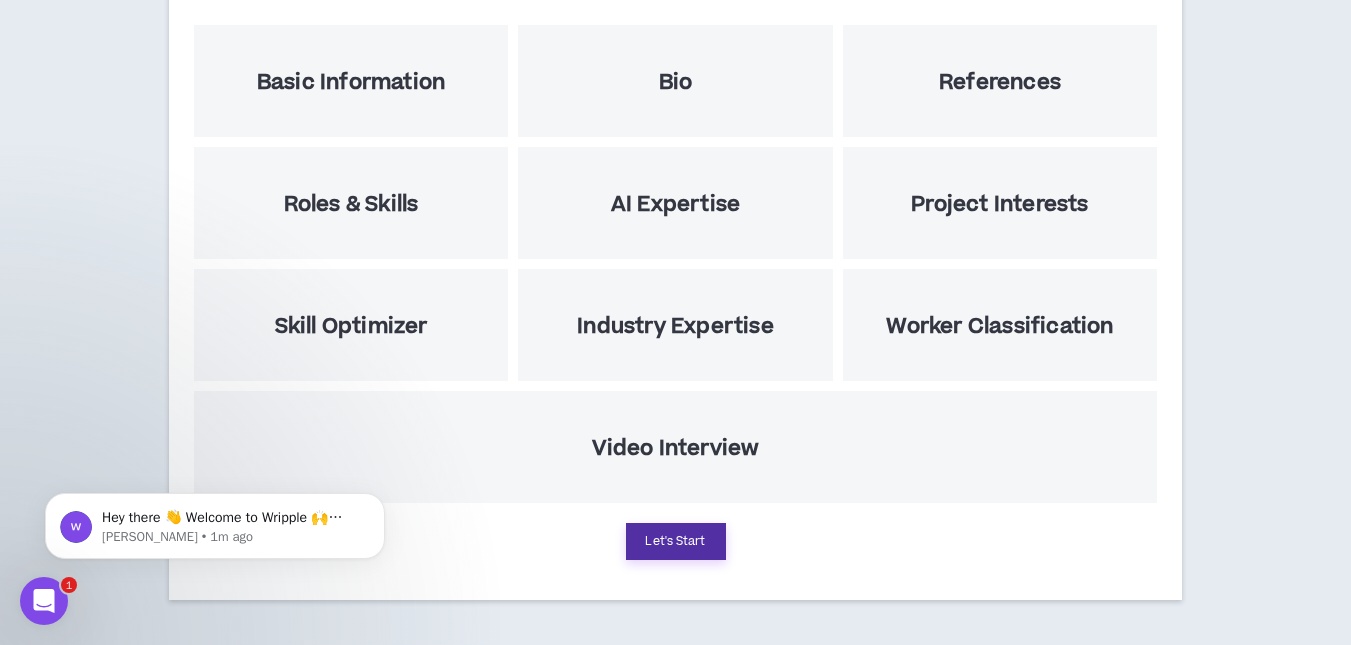 select on "US" 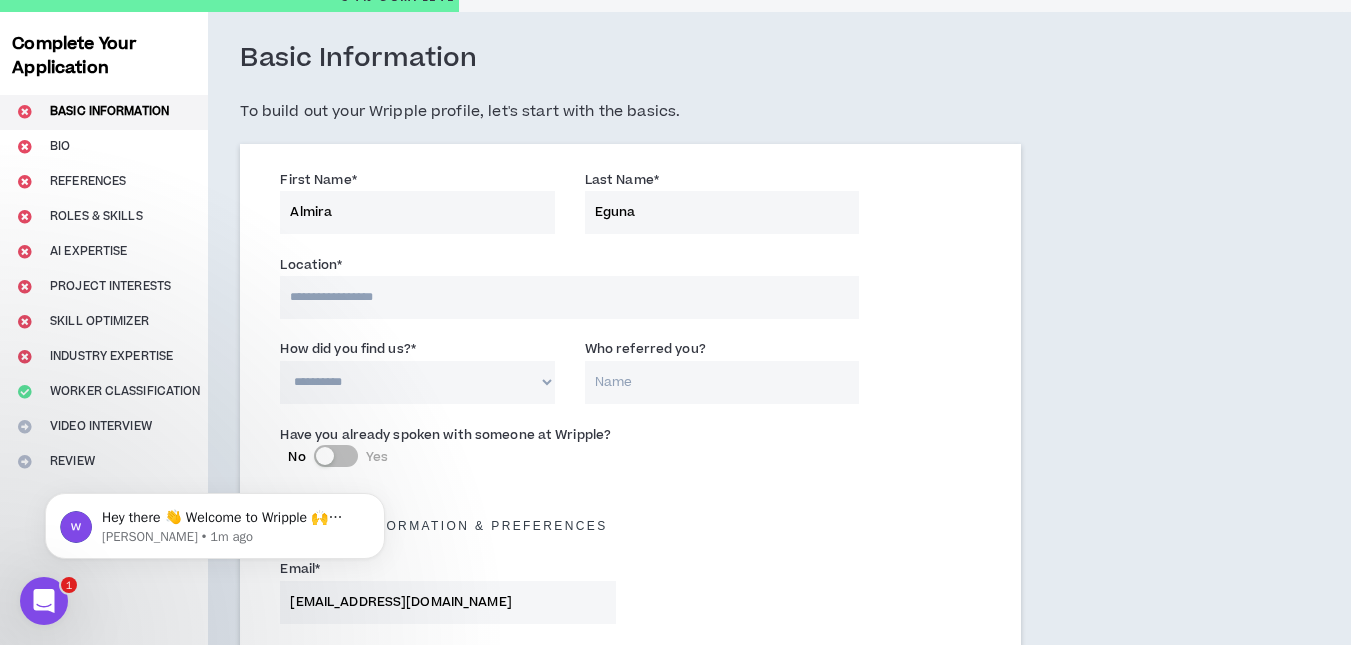 scroll, scrollTop: 0, scrollLeft: 0, axis: both 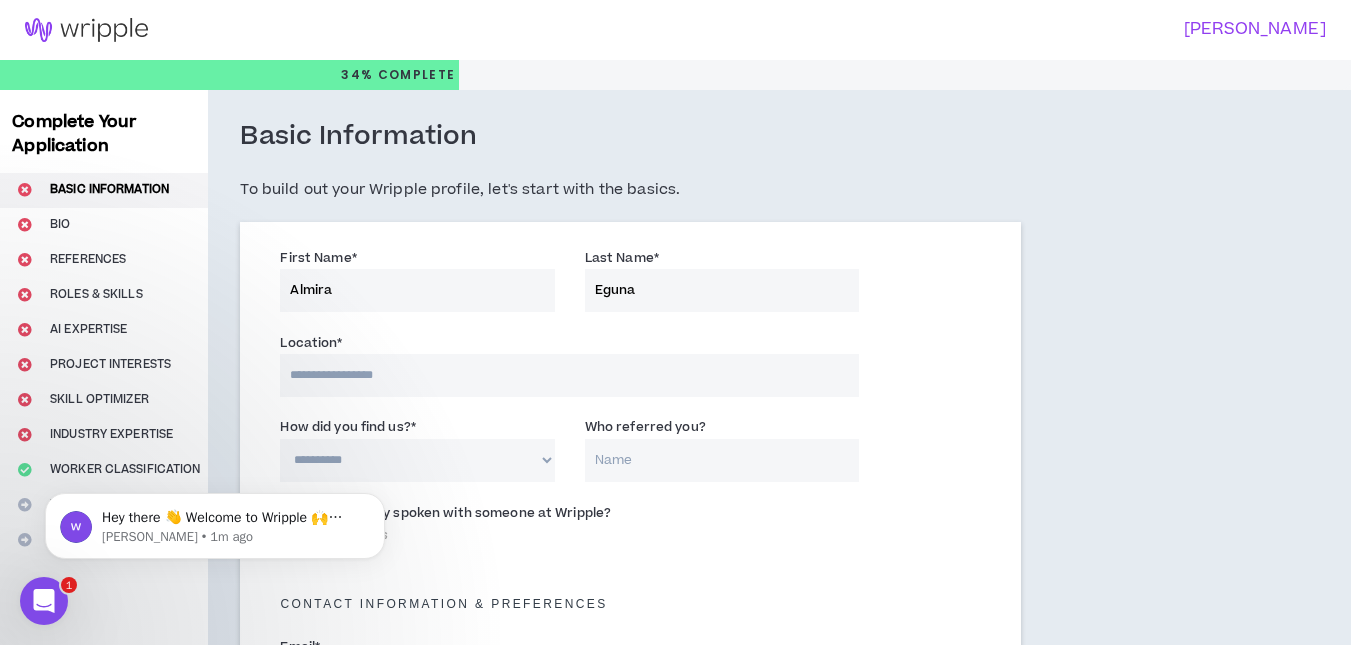 click at bounding box center (569, 375) 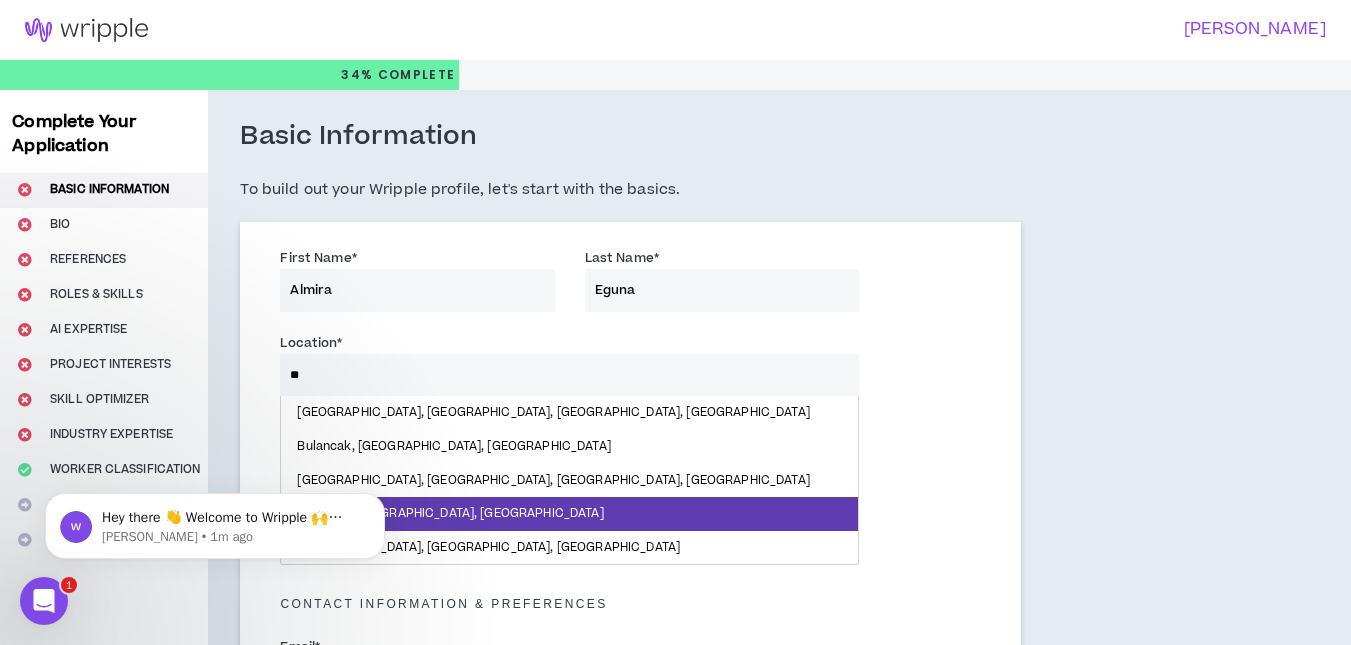 type on "*" 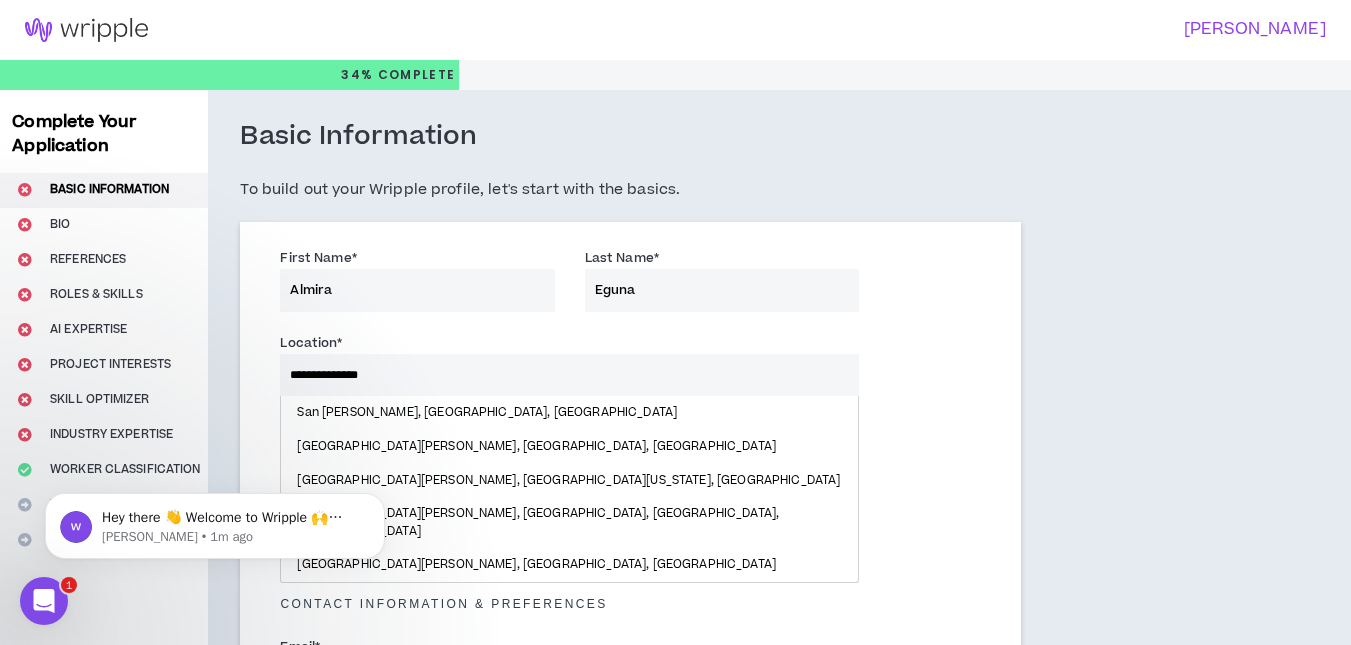 type on "**********" 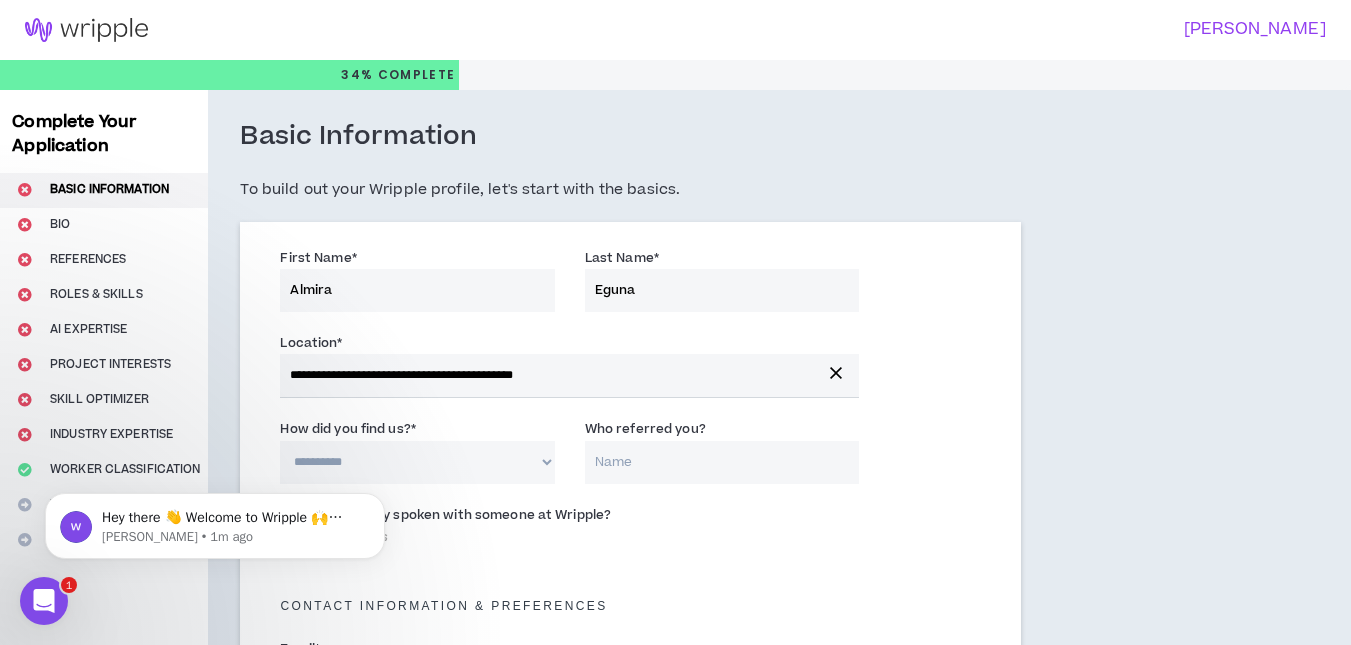 click on "**********" at bounding box center (417, 462) 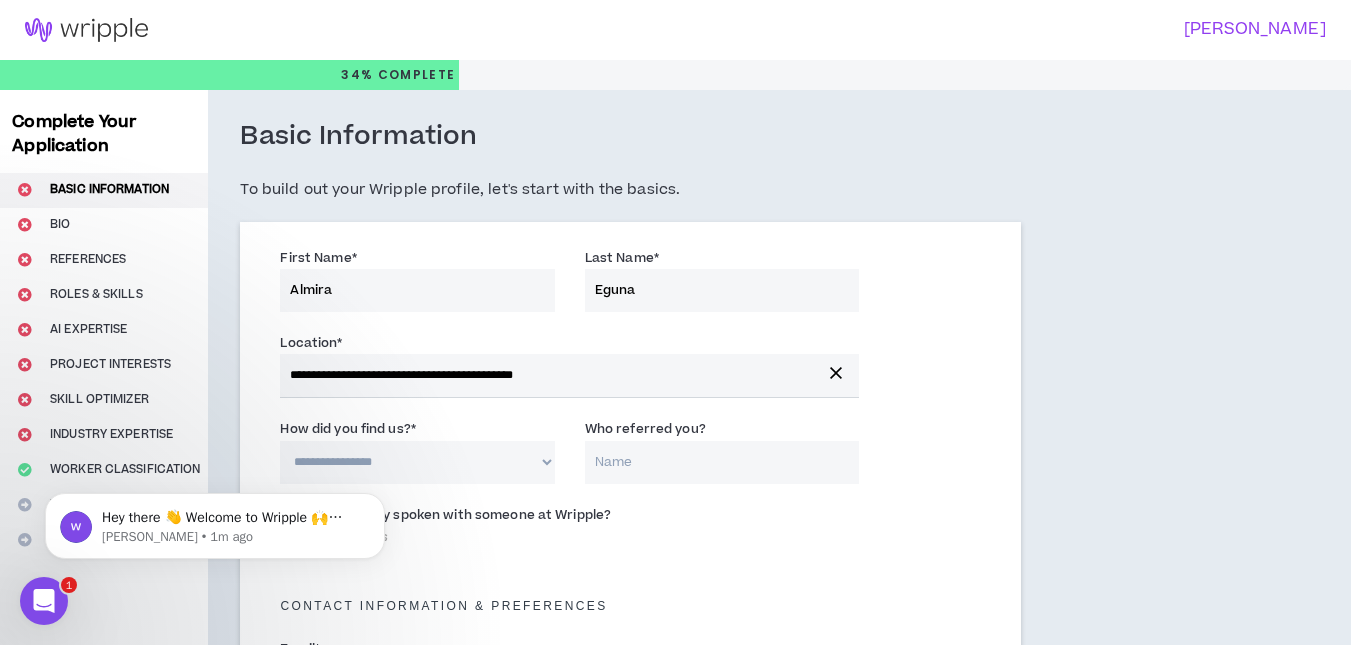 click on "**********" at bounding box center [417, 462] 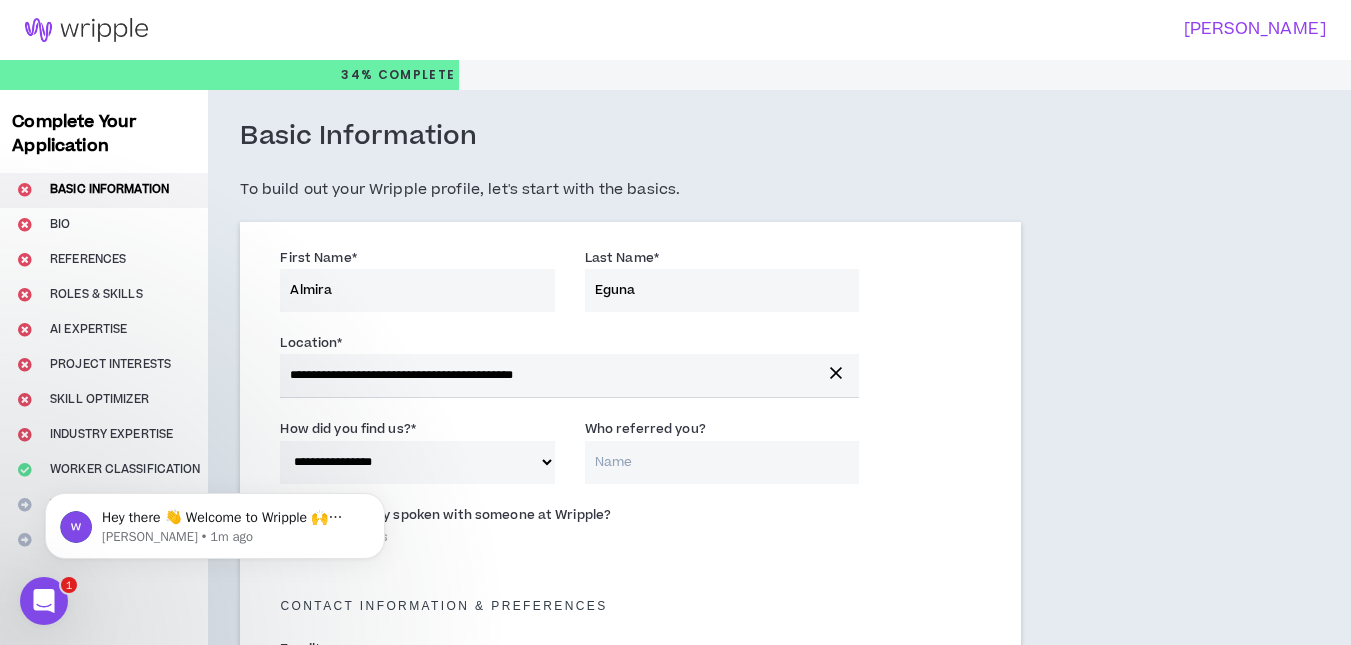 click on "Who referred you?" at bounding box center [722, 462] 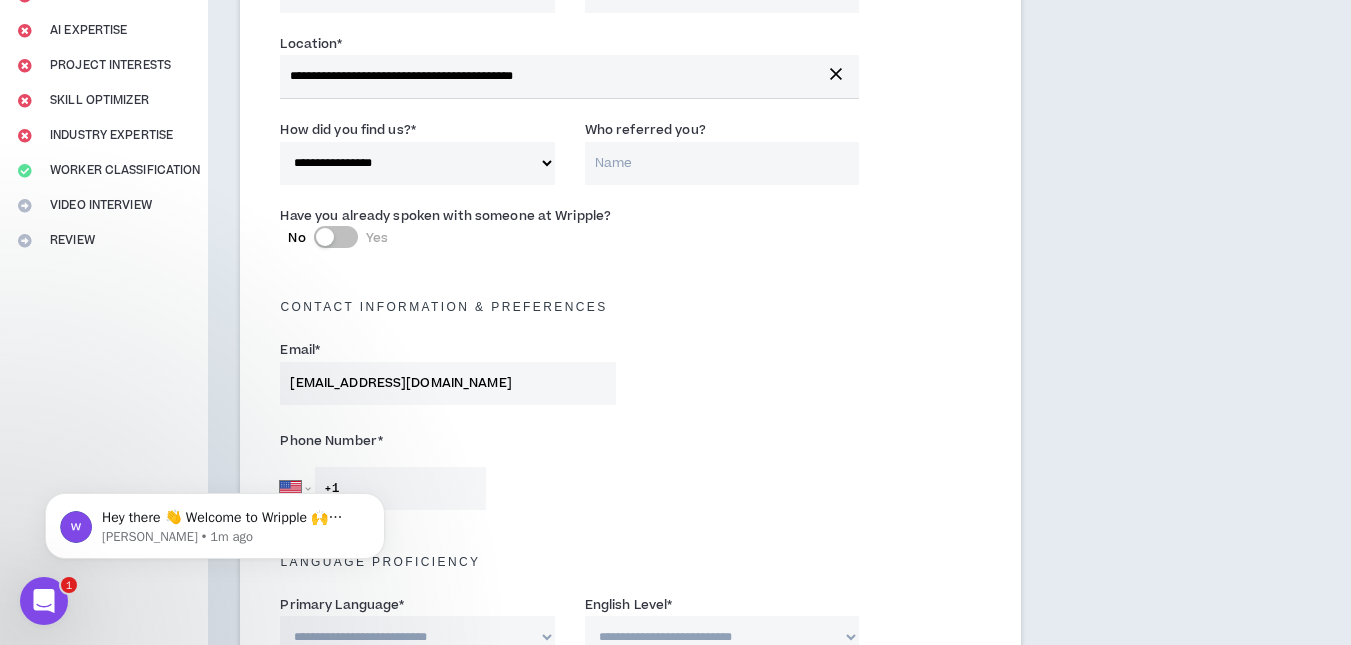 scroll, scrollTop: 314, scrollLeft: 0, axis: vertical 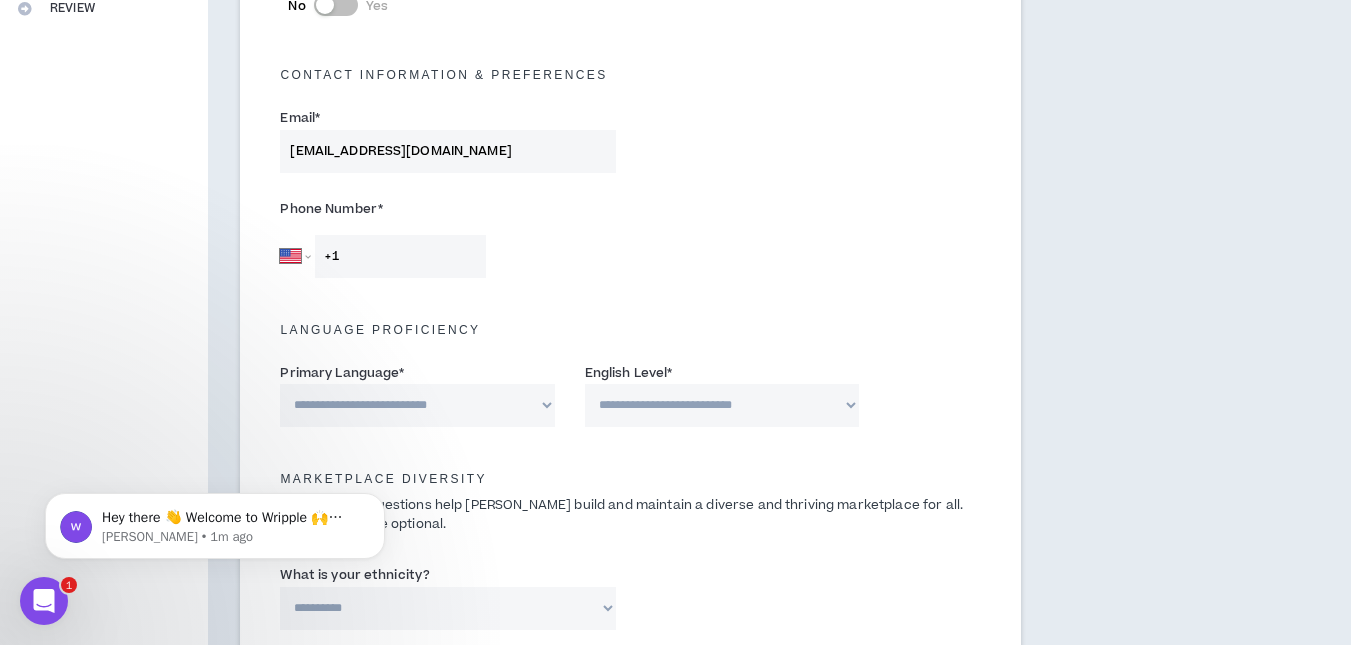 click on "+1" at bounding box center (400, 256) 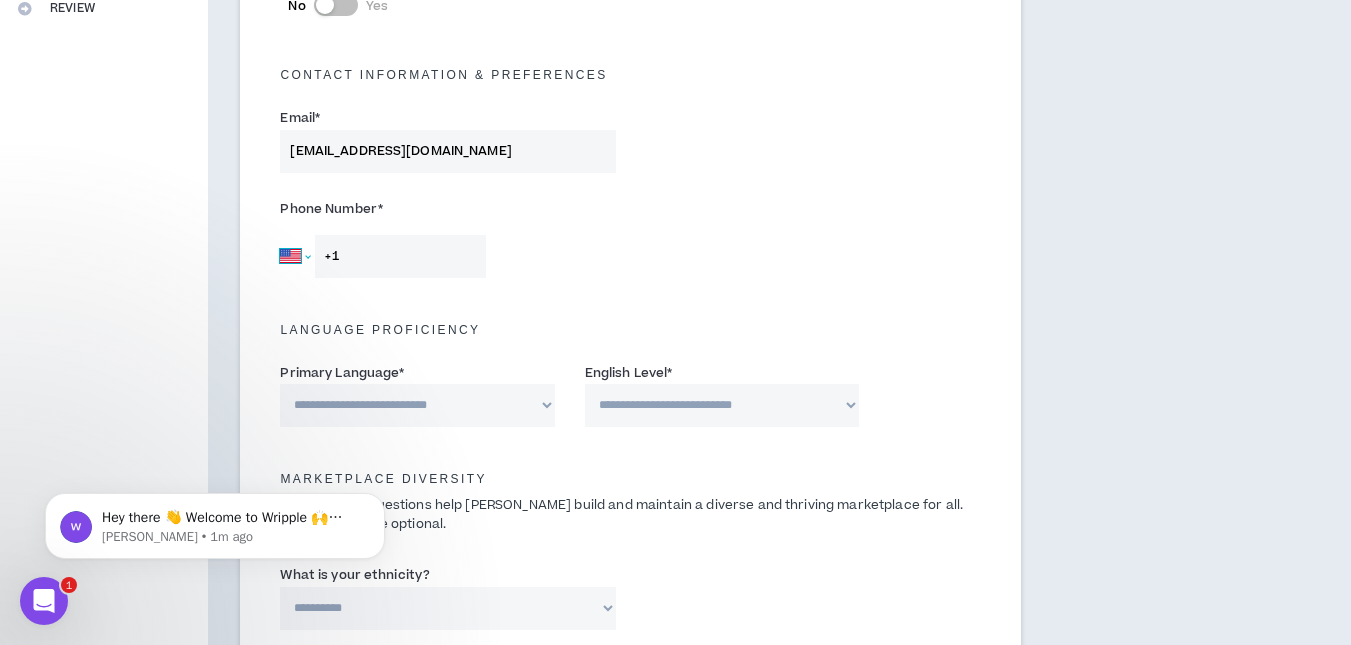 click on "[GEOGRAPHIC_DATA] [GEOGRAPHIC_DATA] [GEOGRAPHIC_DATA] [GEOGRAPHIC_DATA] [US_STATE] [GEOGRAPHIC_DATA] [GEOGRAPHIC_DATA] [GEOGRAPHIC_DATA] [GEOGRAPHIC_DATA] [GEOGRAPHIC_DATA] [GEOGRAPHIC_DATA] [GEOGRAPHIC_DATA] [DATE][GEOGRAPHIC_DATA] [GEOGRAPHIC_DATA] [GEOGRAPHIC_DATA] [GEOGRAPHIC_DATA] [GEOGRAPHIC_DATA] [GEOGRAPHIC_DATA] [GEOGRAPHIC_DATA] [GEOGRAPHIC_DATA] [GEOGRAPHIC_DATA] [GEOGRAPHIC_DATA] [GEOGRAPHIC_DATA] [GEOGRAPHIC_DATA] [GEOGRAPHIC_DATA] [GEOGRAPHIC_DATA] [GEOGRAPHIC_DATA] [GEOGRAPHIC_DATA], [GEOGRAPHIC_DATA] [GEOGRAPHIC_DATA] [GEOGRAPHIC_DATA] [GEOGRAPHIC_DATA] [GEOGRAPHIC_DATA] [GEOGRAPHIC_DATA] [GEOGRAPHIC_DATA] [GEOGRAPHIC_DATA] [GEOGRAPHIC_DATA] [GEOGRAPHIC_DATA] [GEOGRAPHIC_DATA] [GEOGRAPHIC_DATA] [GEOGRAPHIC_DATA] [GEOGRAPHIC_DATA] [GEOGRAPHIC_DATA] [GEOGRAPHIC_DATA] [GEOGRAPHIC_DATA] [GEOGRAPHIC_DATA] [GEOGRAPHIC_DATA] [GEOGRAPHIC_DATA] [GEOGRAPHIC_DATA] [GEOGRAPHIC_DATA] [GEOGRAPHIC_DATA] [GEOGRAPHIC_DATA], [GEOGRAPHIC_DATA] [GEOGRAPHIC_DATA] [GEOGRAPHIC_DATA] d'Ivoire [GEOGRAPHIC_DATA] [GEOGRAPHIC_DATA] [GEOGRAPHIC_DATA] [GEOGRAPHIC_DATA] [GEOGRAPHIC_DATA] [GEOGRAPHIC_DATA] [GEOGRAPHIC_DATA] [GEOGRAPHIC_DATA] [GEOGRAPHIC_DATA] [GEOGRAPHIC_DATA] [GEOGRAPHIC_DATA] [GEOGRAPHIC_DATA] [GEOGRAPHIC_DATA] [GEOGRAPHIC_DATA] [GEOGRAPHIC_DATA] [GEOGRAPHIC_DATA] [GEOGRAPHIC_DATA] [GEOGRAPHIC_DATA] [US_STATE] [GEOGRAPHIC_DATA] [GEOGRAPHIC_DATA] [GEOGRAPHIC_DATA] [GEOGRAPHIC_DATA] [GEOGRAPHIC_DATA] [GEOGRAPHIC_DATA] [GEOGRAPHIC_DATA] [US_STATE] [GEOGRAPHIC_DATA] [GEOGRAPHIC_DATA] [GEOGRAPHIC_DATA] [GEOGRAPHIC_DATA] [GEOGRAPHIC_DATA] [GEOGRAPHIC_DATA] [GEOGRAPHIC_DATA] [US_STATE] [GEOGRAPHIC_DATA] [GEOGRAPHIC_DATA] [GEOGRAPHIC_DATA]" at bounding box center (295, 256) 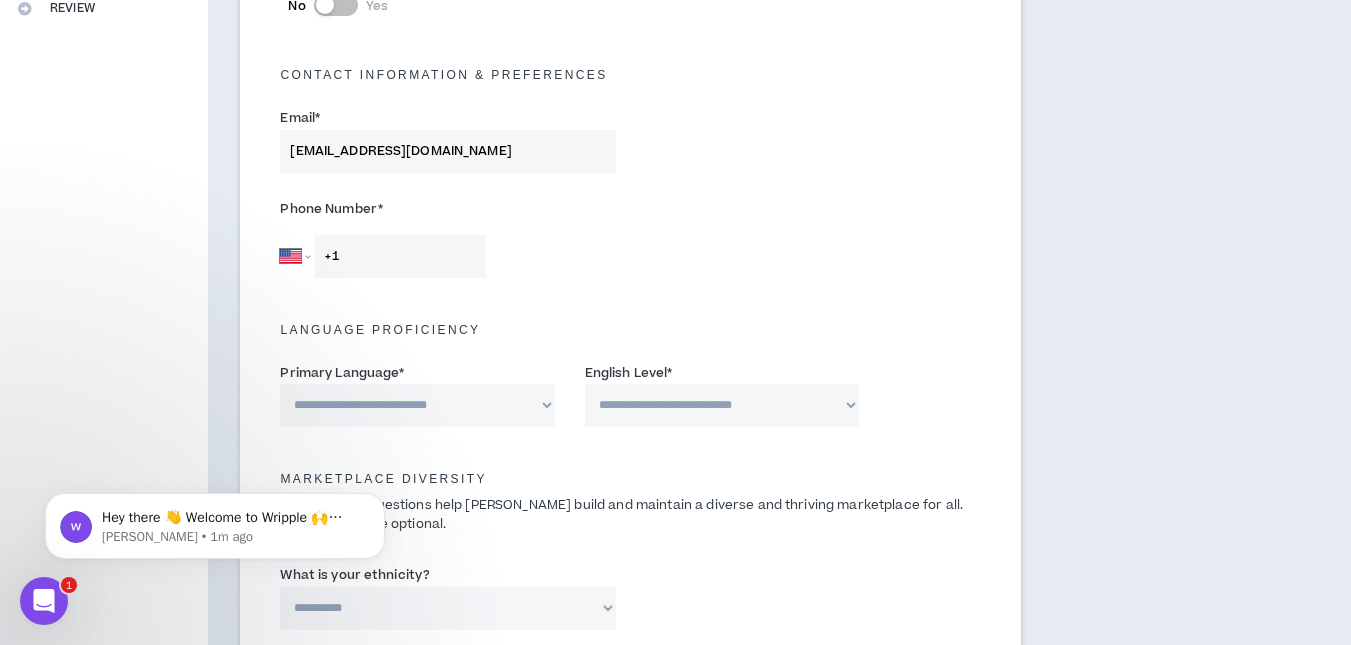 click on "[GEOGRAPHIC_DATA] [GEOGRAPHIC_DATA] [GEOGRAPHIC_DATA] [GEOGRAPHIC_DATA] [US_STATE] [GEOGRAPHIC_DATA] [GEOGRAPHIC_DATA] [GEOGRAPHIC_DATA] [GEOGRAPHIC_DATA] [GEOGRAPHIC_DATA] [GEOGRAPHIC_DATA] [GEOGRAPHIC_DATA] [DATE][GEOGRAPHIC_DATA] [GEOGRAPHIC_DATA] [GEOGRAPHIC_DATA] [GEOGRAPHIC_DATA] [GEOGRAPHIC_DATA] [GEOGRAPHIC_DATA] [GEOGRAPHIC_DATA] [GEOGRAPHIC_DATA] [GEOGRAPHIC_DATA] [GEOGRAPHIC_DATA] [GEOGRAPHIC_DATA] [GEOGRAPHIC_DATA] [GEOGRAPHIC_DATA] [GEOGRAPHIC_DATA] [GEOGRAPHIC_DATA] [GEOGRAPHIC_DATA], [GEOGRAPHIC_DATA] [GEOGRAPHIC_DATA] [GEOGRAPHIC_DATA] [GEOGRAPHIC_DATA] [GEOGRAPHIC_DATA] [GEOGRAPHIC_DATA] [GEOGRAPHIC_DATA] [GEOGRAPHIC_DATA] [GEOGRAPHIC_DATA] [GEOGRAPHIC_DATA] [GEOGRAPHIC_DATA] [GEOGRAPHIC_DATA] [GEOGRAPHIC_DATA] [GEOGRAPHIC_DATA] [GEOGRAPHIC_DATA] [GEOGRAPHIC_DATA] [GEOGRAPHIC_DATA] [GEOGRAPHIC_DATA] [GEOGRAPHIC_DATA] [GEOGRAPHIC_DATA] [GEOGRAPHIC_DATA] [GEOGRAPHIC_DATA] [GEOGRAPHIC_DATA] [GEOGRAPHIC_DATA], [GEOGRAPHIC_DATA] [GEOGRAPHIC_DATA] [GEOGRAPHIC_DATA] d'Ivoire [GEOGRAPHIC_DATA] [GEOGRAPHIC_DATA] [GEOGRAPHIC_DATA] [GEOGRAPHIC_DATA] [GEOGRAPHIC_DATA] [GEOGRAPHIC_DATA] [GEOGRAPHIC_DATA] [GEOGRAPHIC_DATA] [GEOGRAPHIC_DATA] [GEOGRAPHIC_DATA] [GEOGRAPHIC_DATA] [GEOGRAPHIC_DATA] [GEOGRAPHIC_DATA] [GEOGRAPHIC_DATA] [GEOGRAPHIC_DATA] [GEOGRAPHIC_DATA] [GEOGRAPHIC_DATA] [GEOGRAPHIC_DATA] [US_STATE] [GEOGRAPHIC_DATA] [GEOGRAPHIC_DATA] [GEOGRAPHIC_DATA] [GEOGRAPHIC_DATA] [GEOGRAPHIC_DATA] [GEOGRAPHIC_DATA] [GEOGRAPHIC_DATA] [US_STATE] [GEOGRAPHIC_DATA] [GEOGRAPHIC_DATA] [GEOGRAPHIC_DATA] [GEOGRAPHIC_DATA] [GEOGRAPHIC_DATA] [GEOGRAPHIC_DATA] [GEOGRAPHIC_DATA] [US_STATE] [GEOGRAPHIC_DATA] [GEOGRAPHIC_DATA] [GEOGRAPHIC_DATA]" at bounding box center (295, 256) 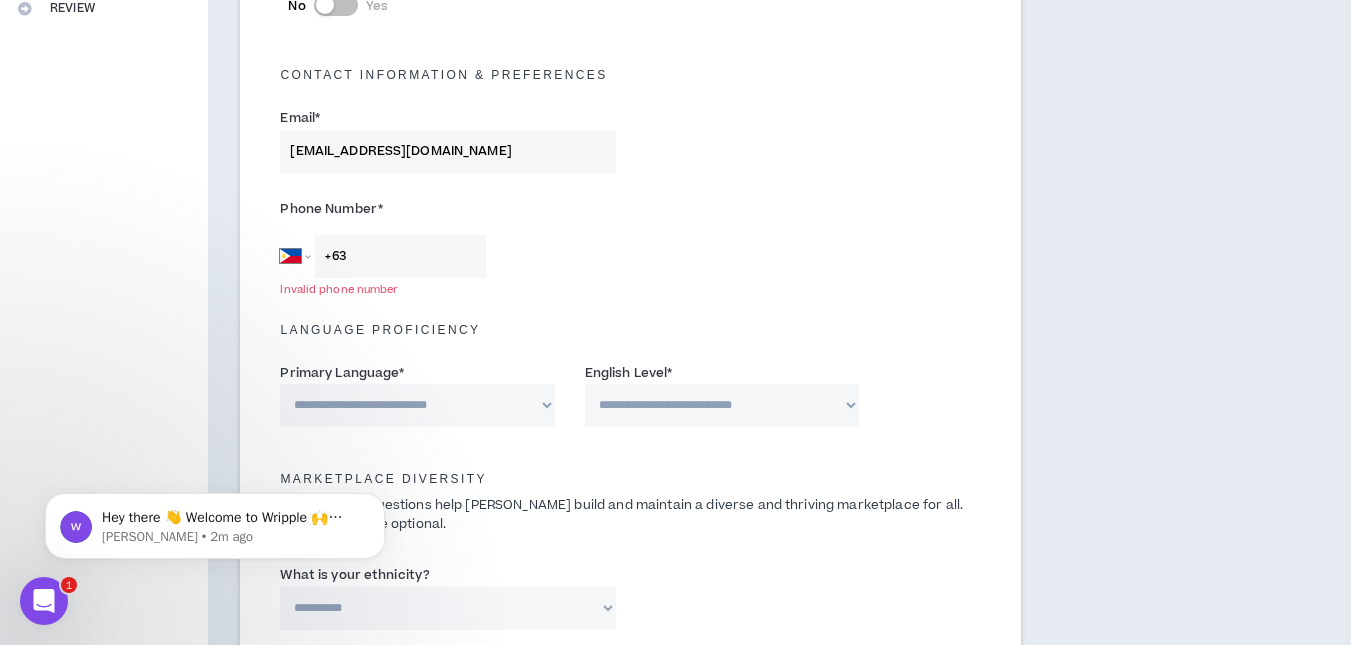 click on "Hey there 👋 Welcome to Wripple 🙌 Take a look around! If you have any questions, just reply to this message. [PERSON_NAME] • 2m ago" at bounding box center (215, 521) 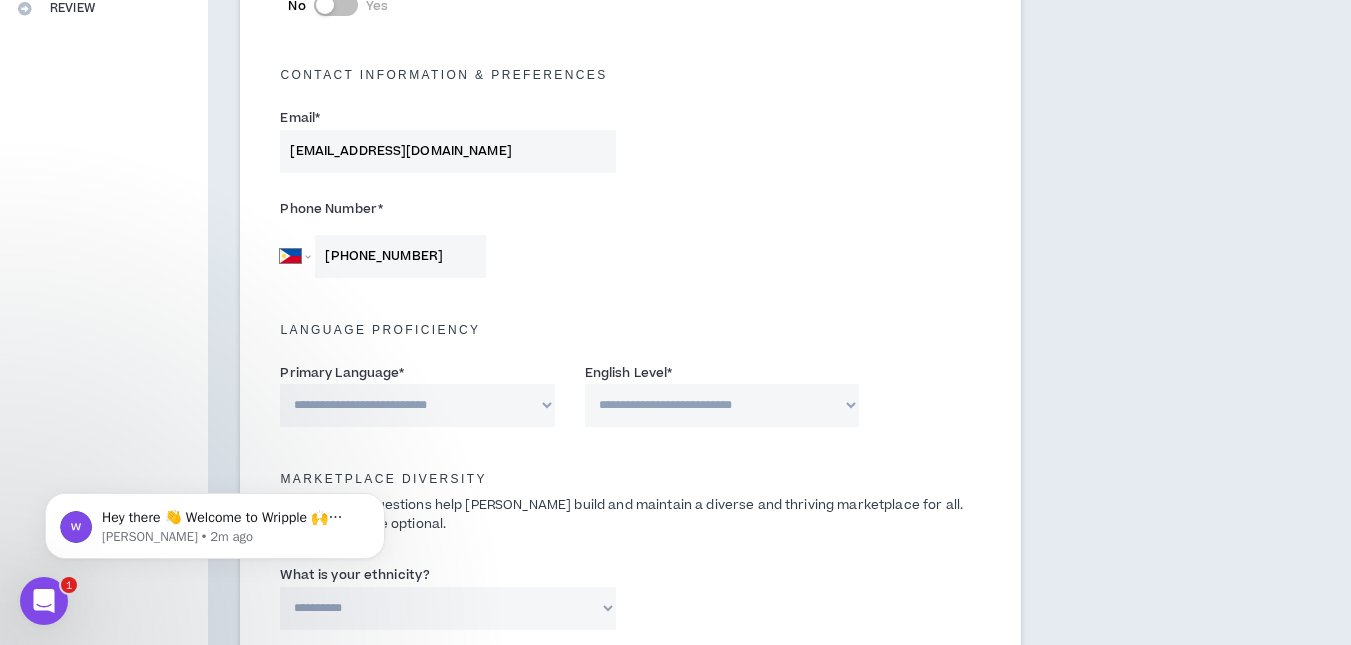 type on "[PHONE_NUMBER]" 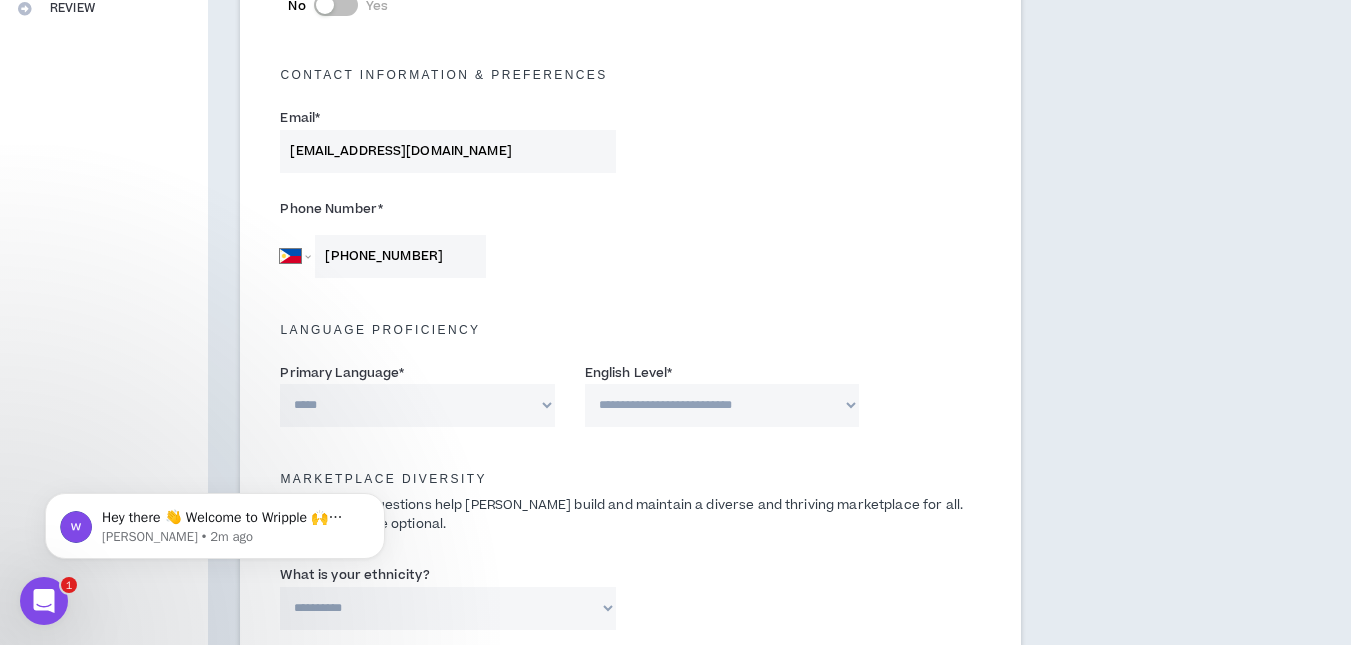 click on "**********" at bounding box center [417, 405] 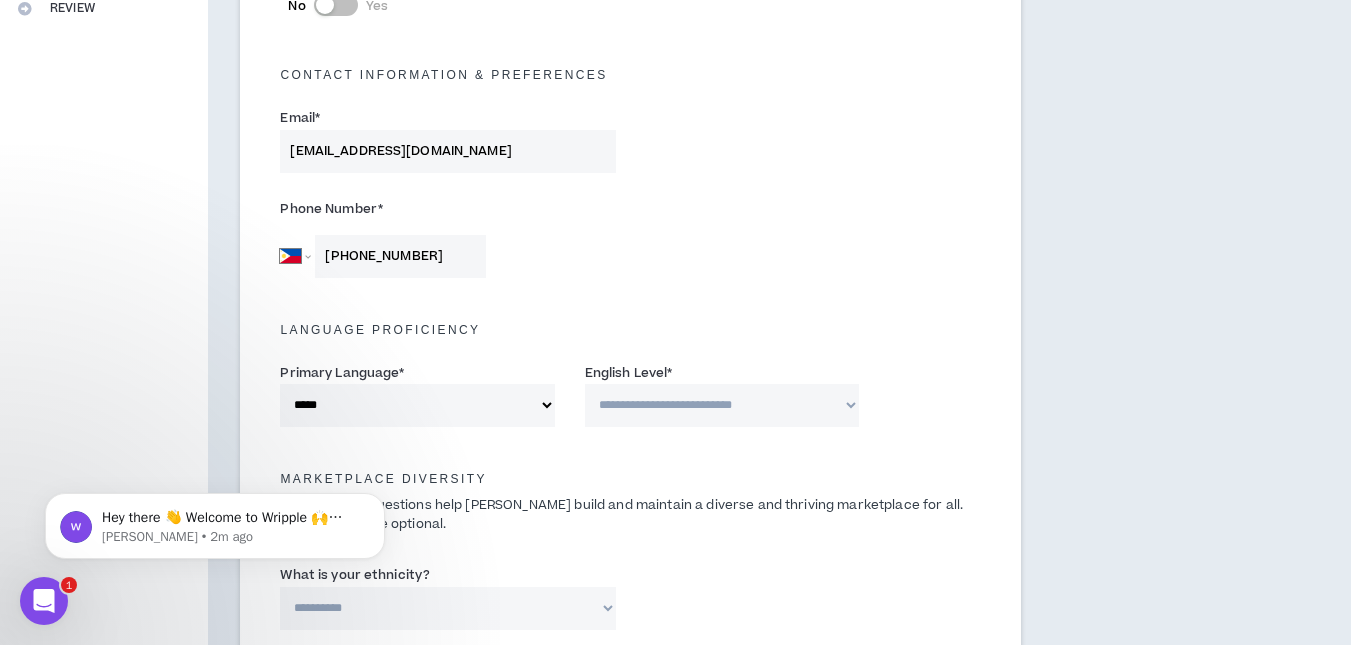 click on "**********" at bounding box center (722, 405) 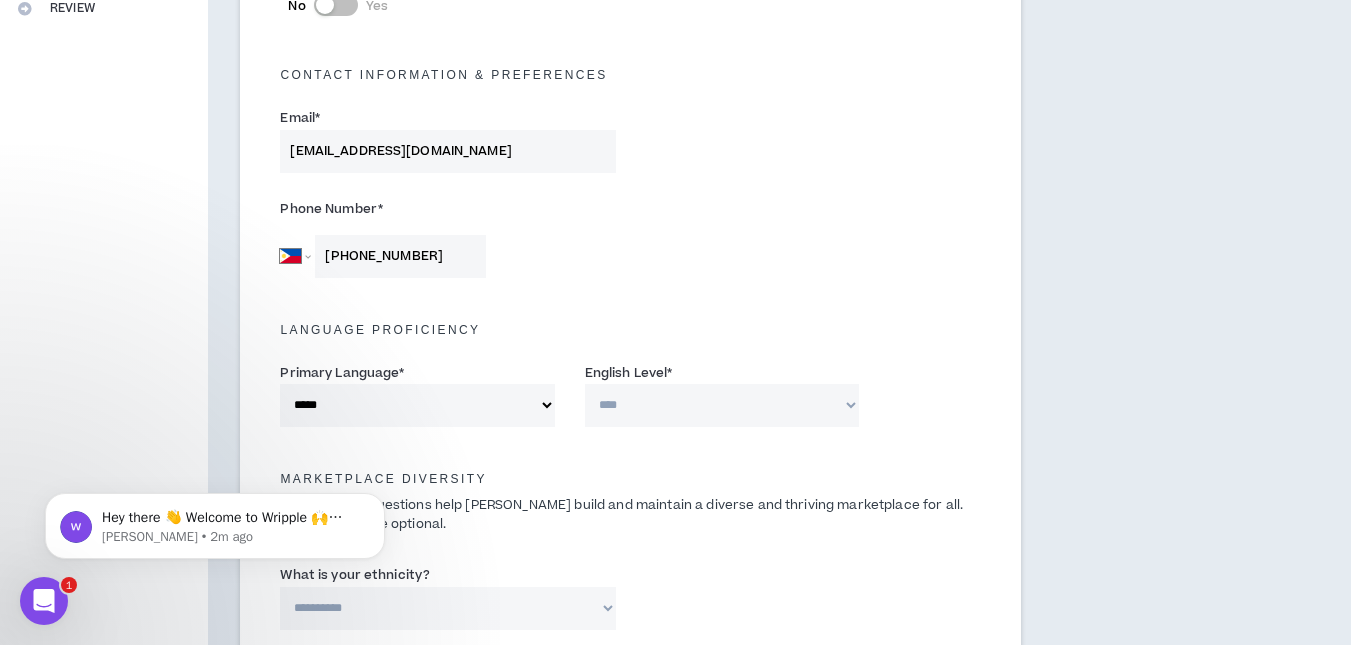 click on "**********" at bounding box center [722, 405] 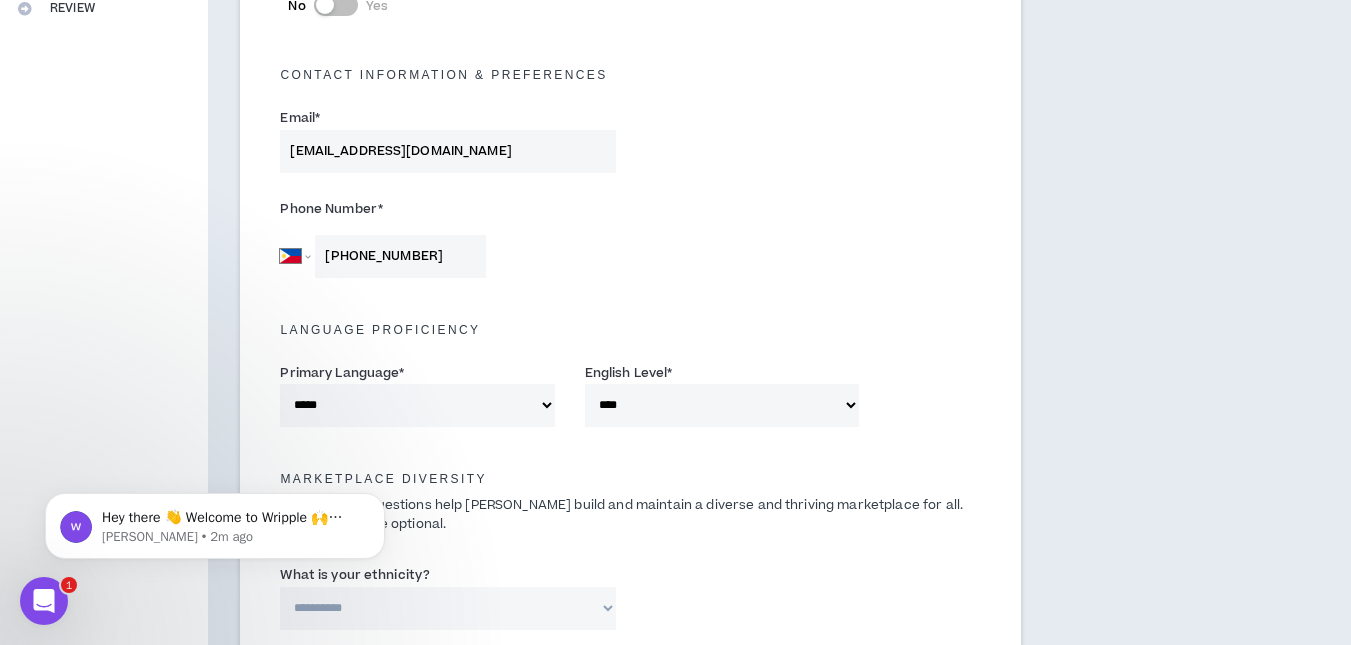 click on "**********" at bounding box center [417, 405] 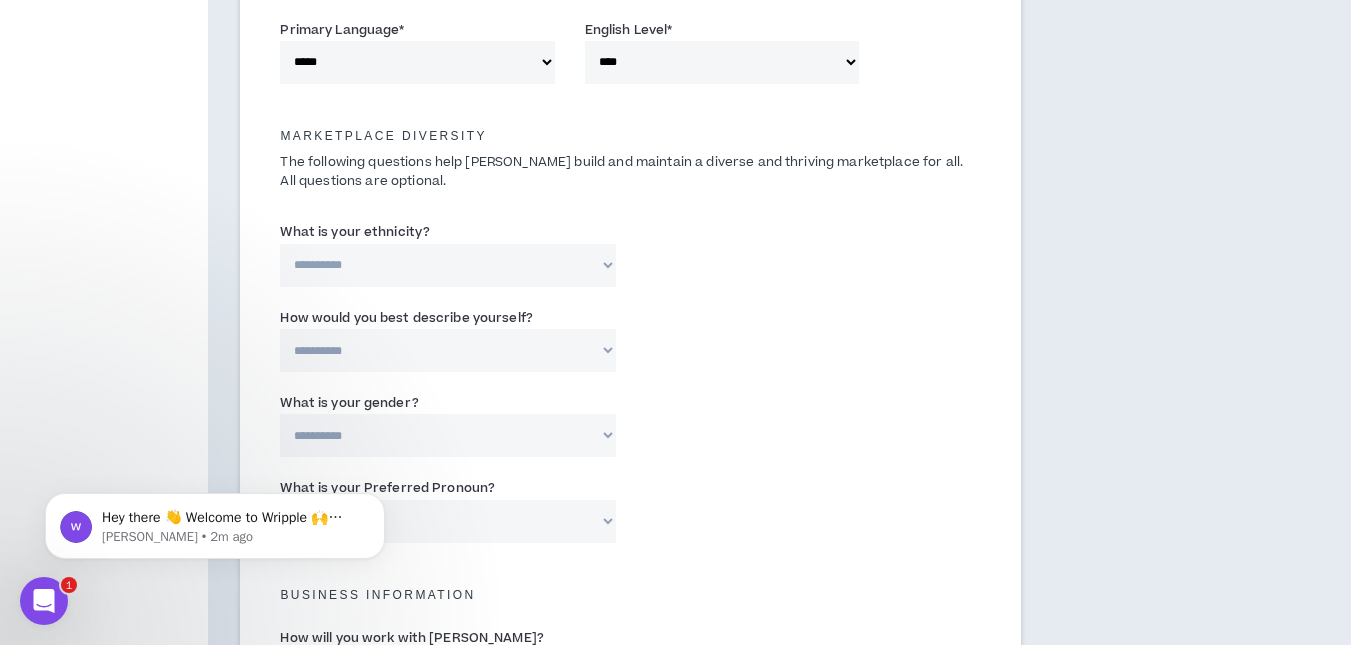 scroll, scrollTop: 896, scrollLeft: 0, axis: vertical 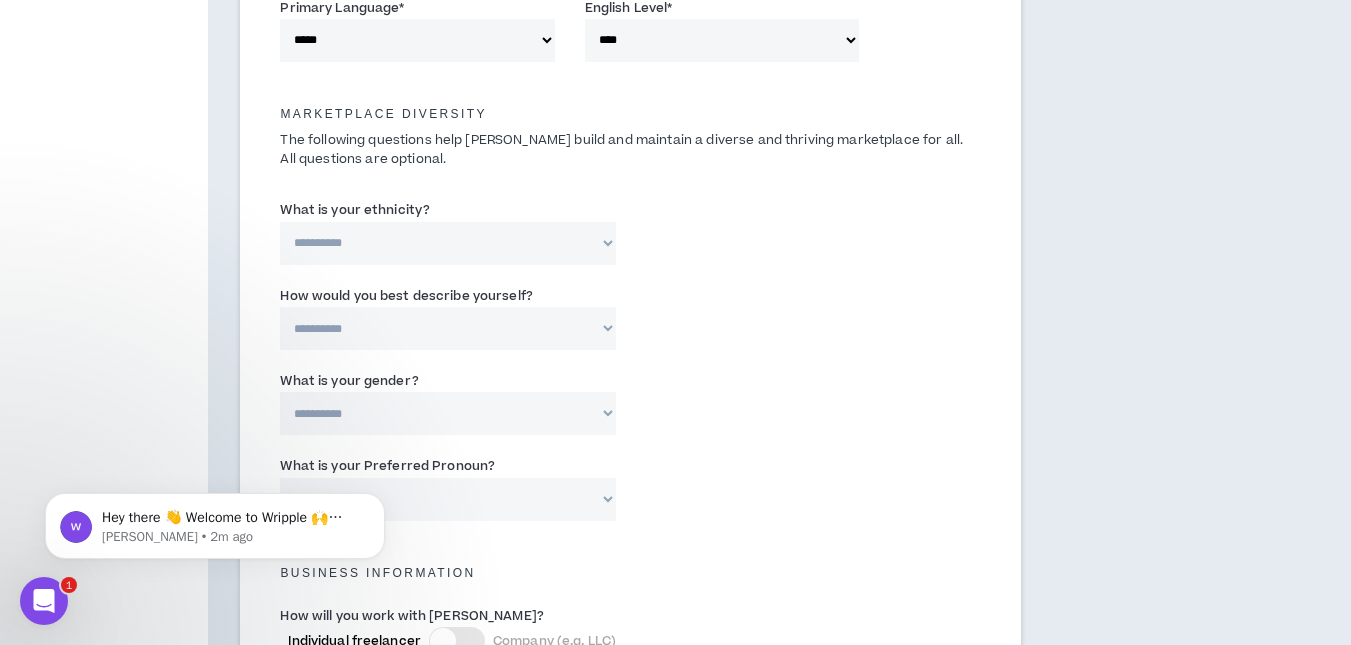 click on "**********" at bounding box center [447, 243] 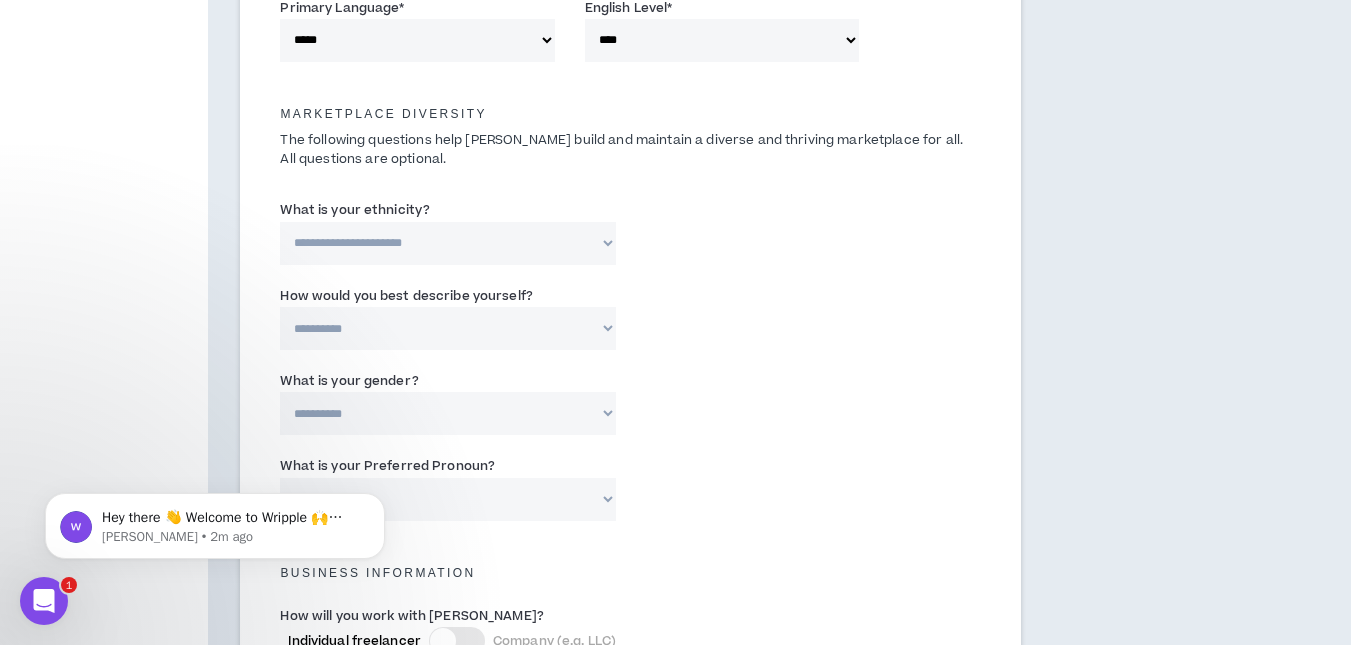 click on "**********" at bounding box center [447, 243] 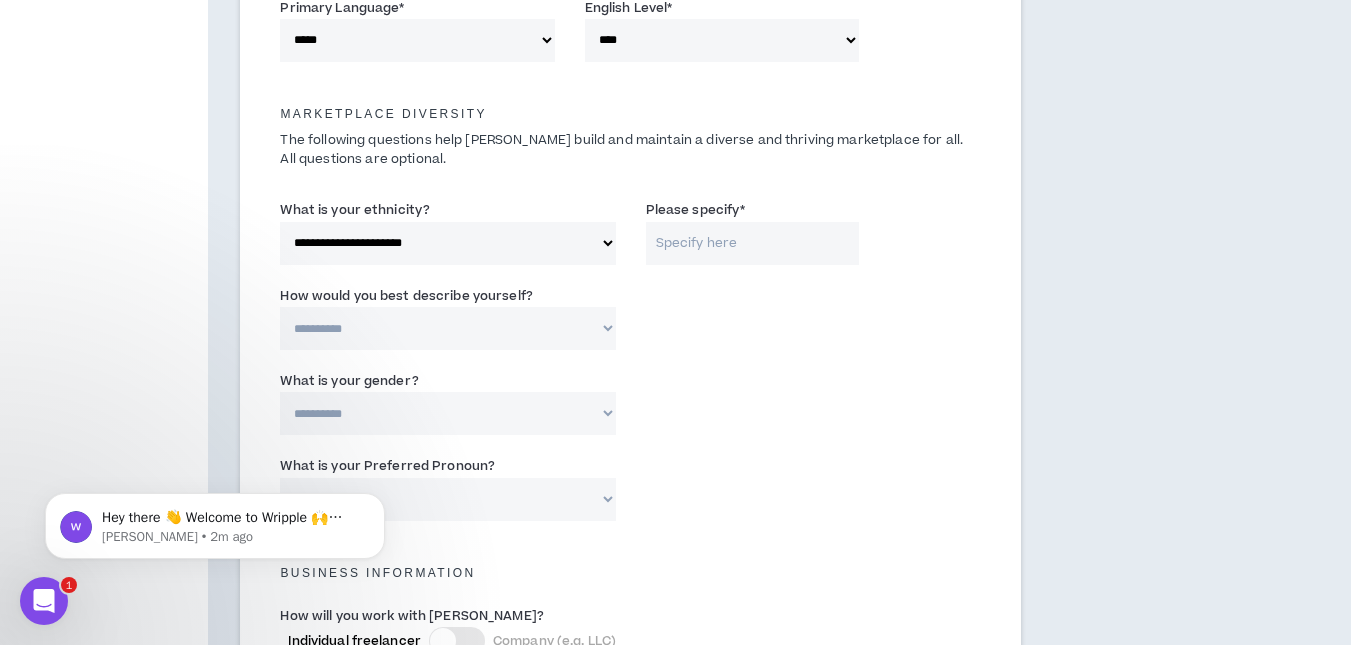 click on "Please specify  *" at bounding box center [752, 243] 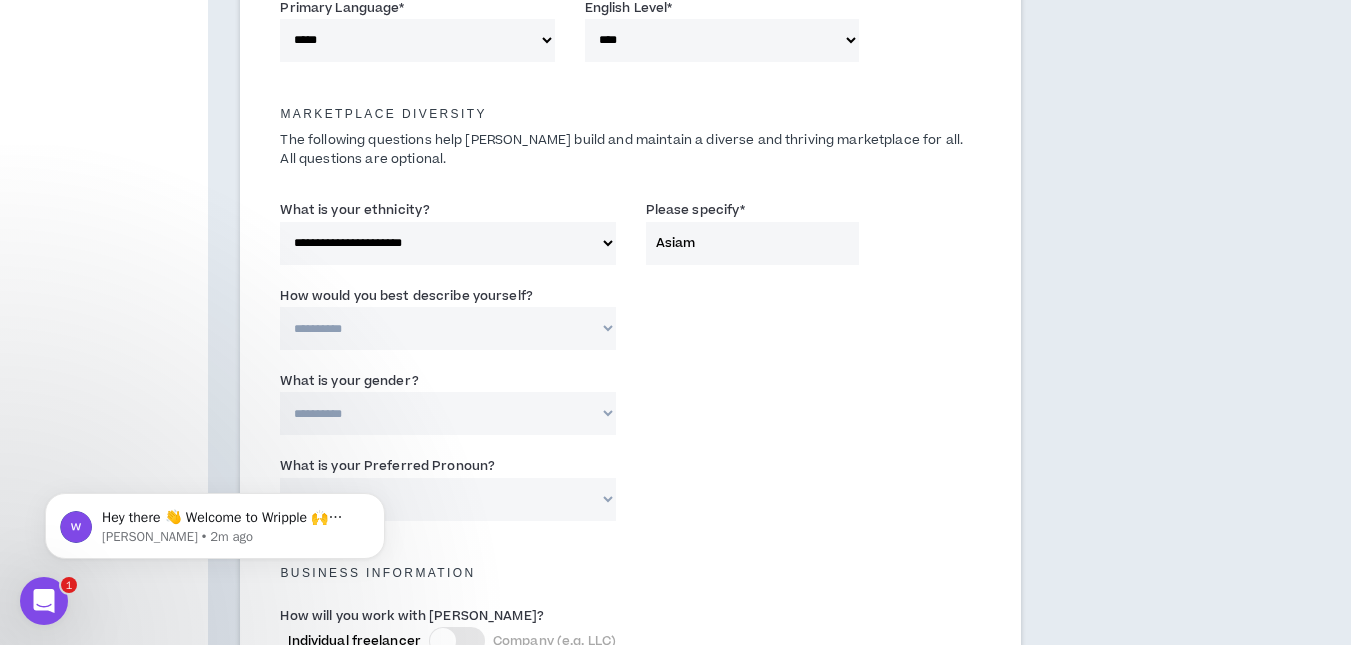 click on "What is your ethnicity?" at bounding box center [355, 210] 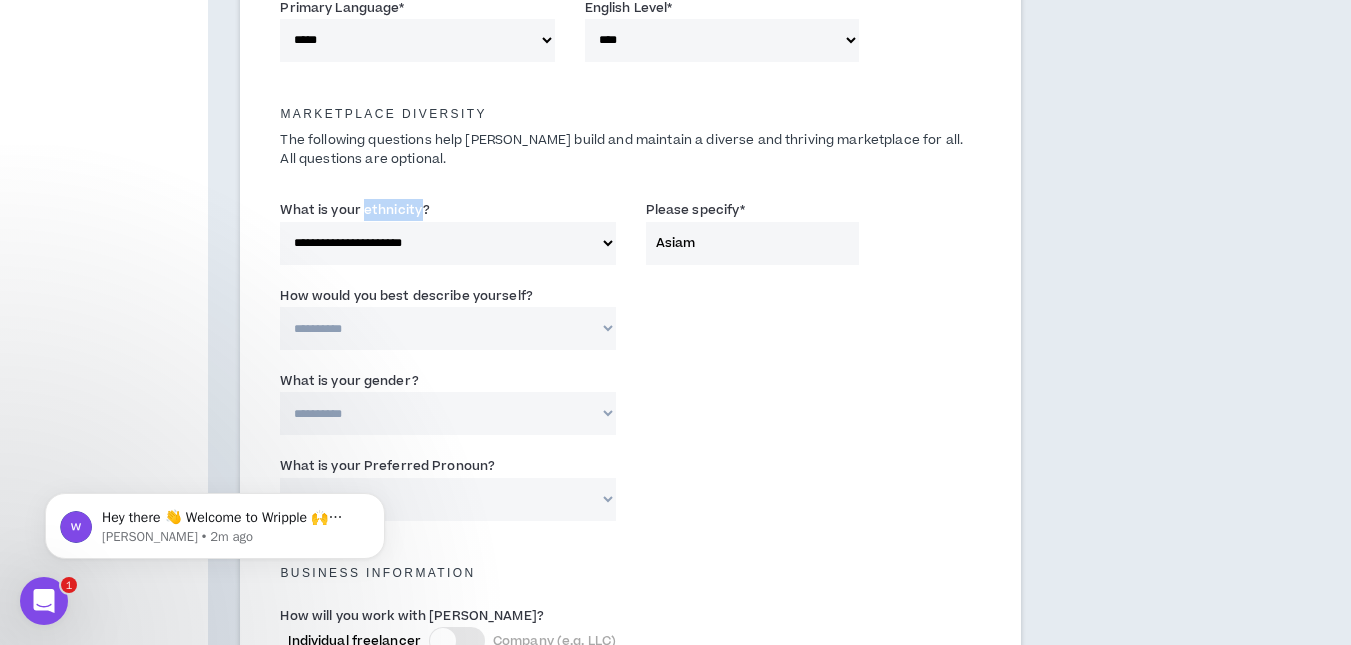 click on "What is your ethnicity?" at bounding box center (355, 210) 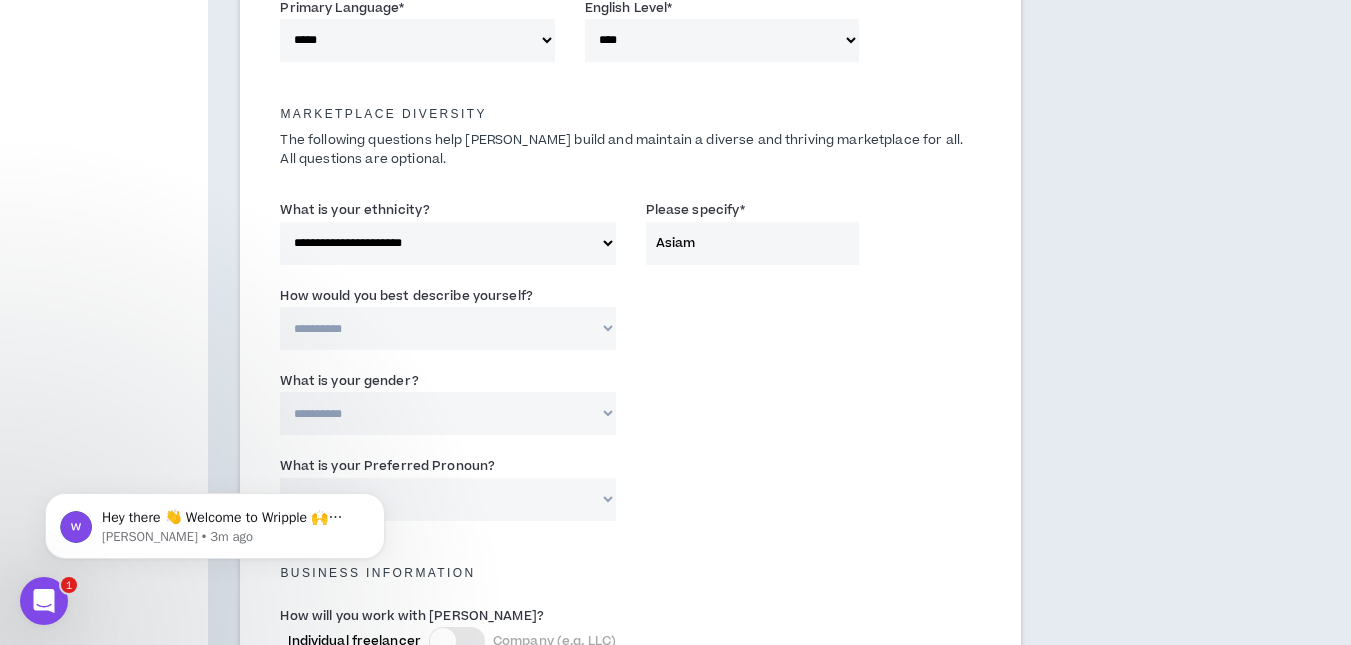 click on "Asiam" at bounding box center (752, 243) 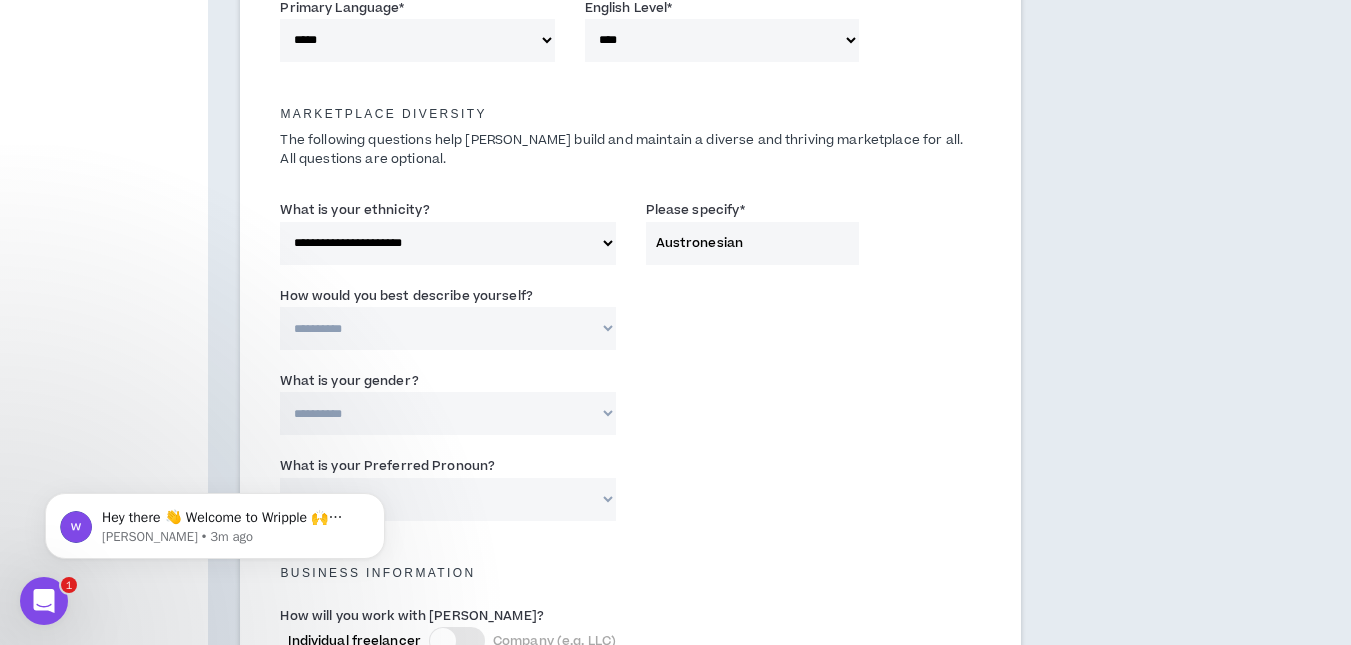 type on "Austronesian" 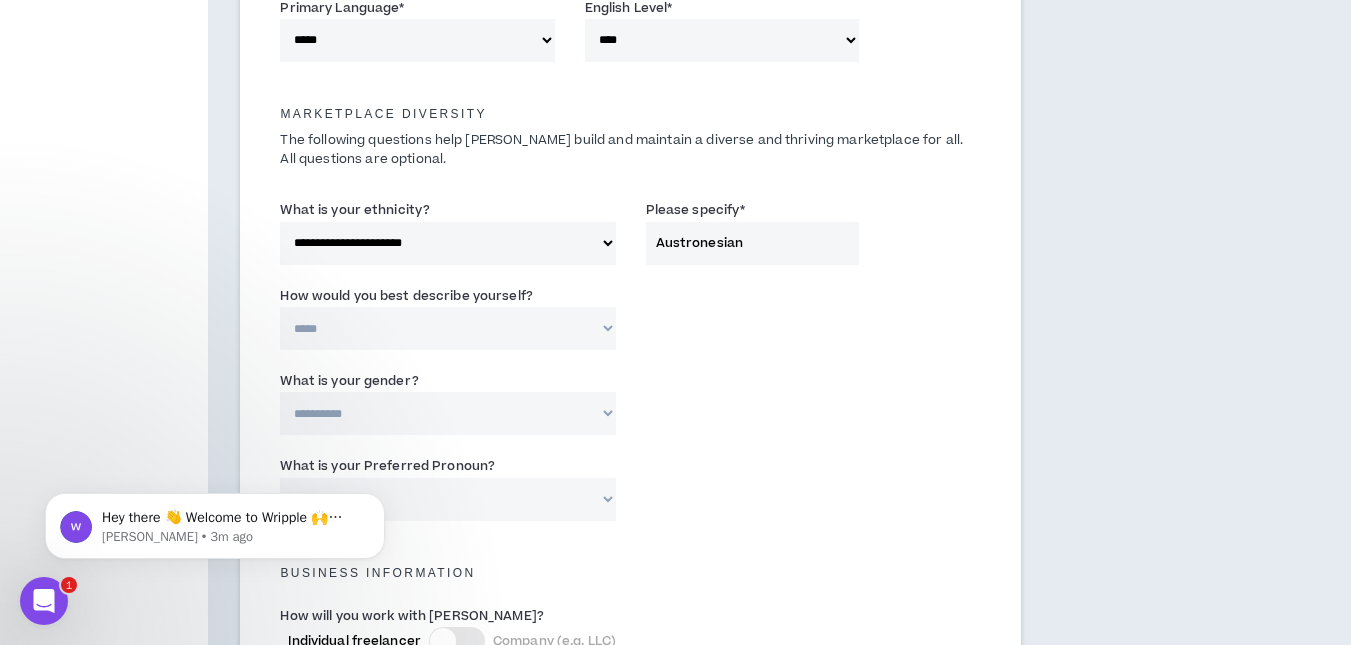 click on "**********" at bounding box center [447, 328] 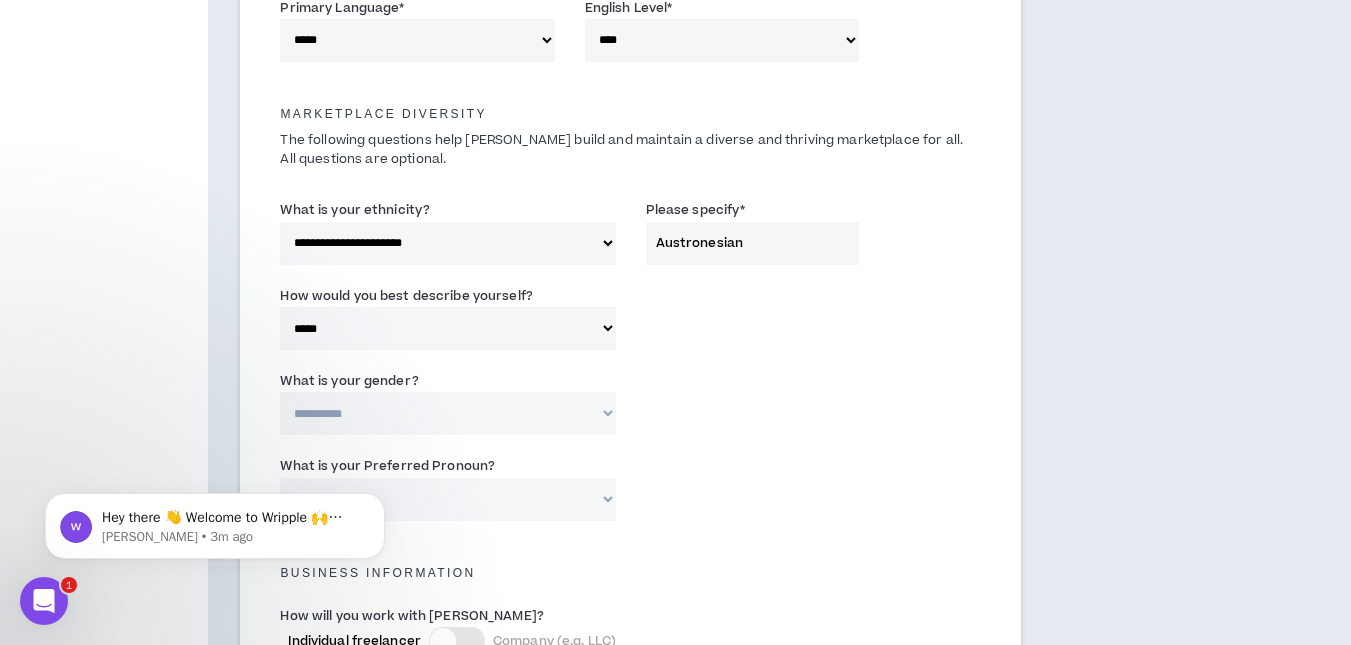 click on "**********" at bounding box center (447, 413) 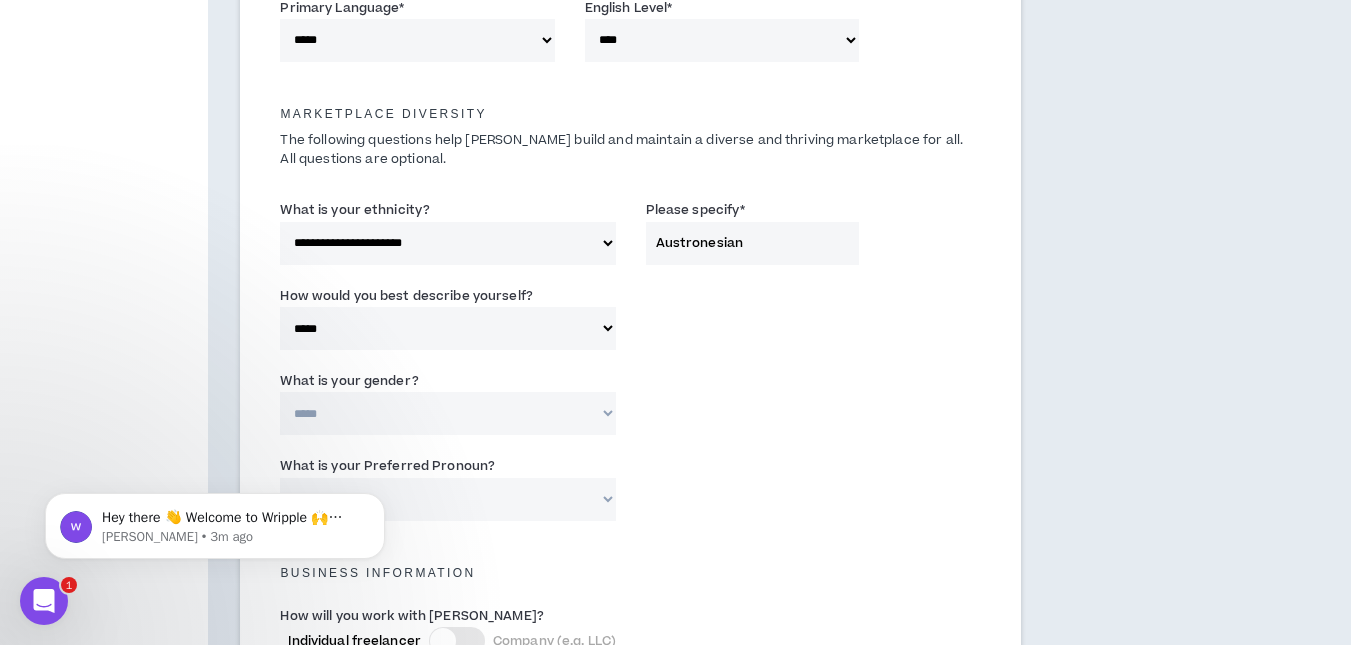 click on "**********" at bounding box center (447, 413) 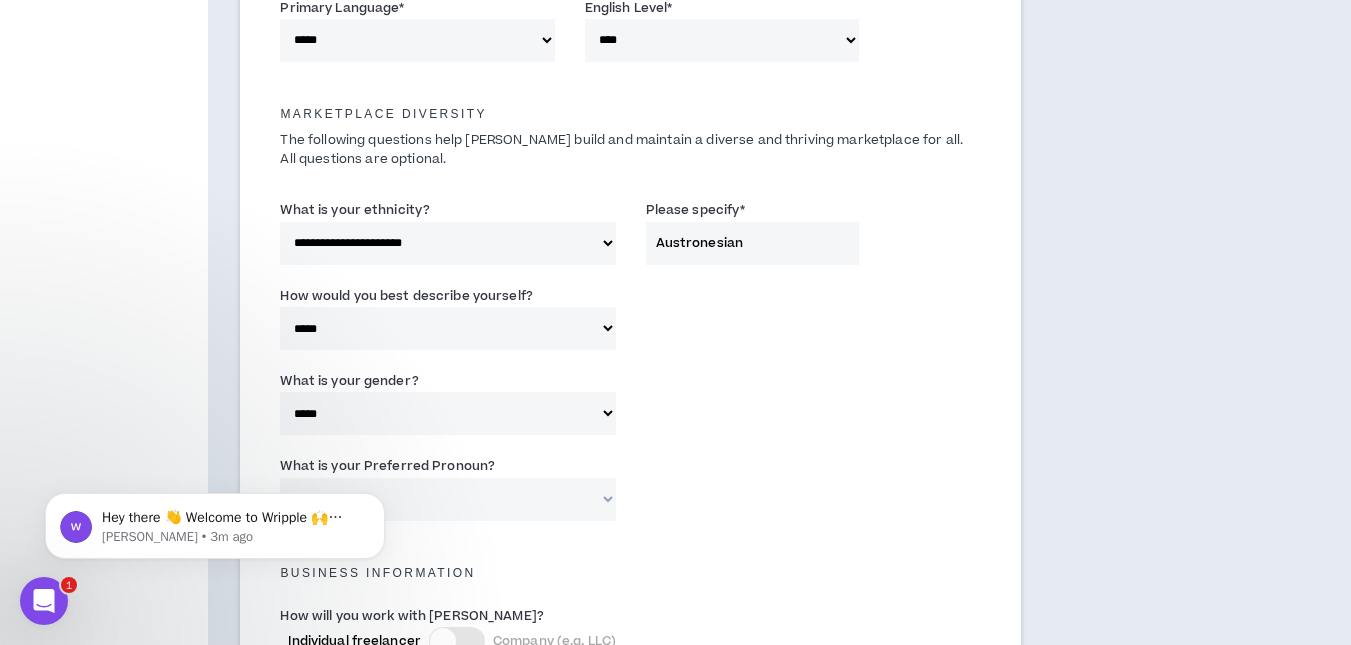 click on "**********" at bounding box center (447, 499) 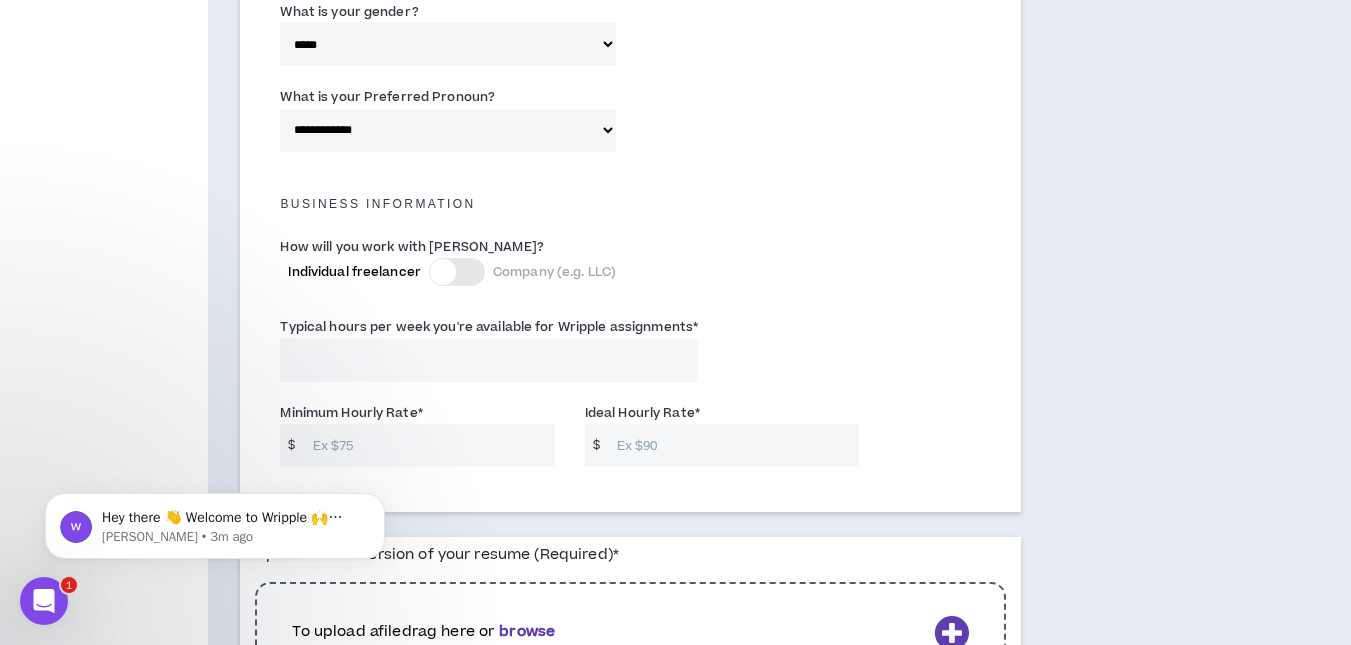 scroll, scrollTop: 1324, scrollLeft: 0, axis: vertical 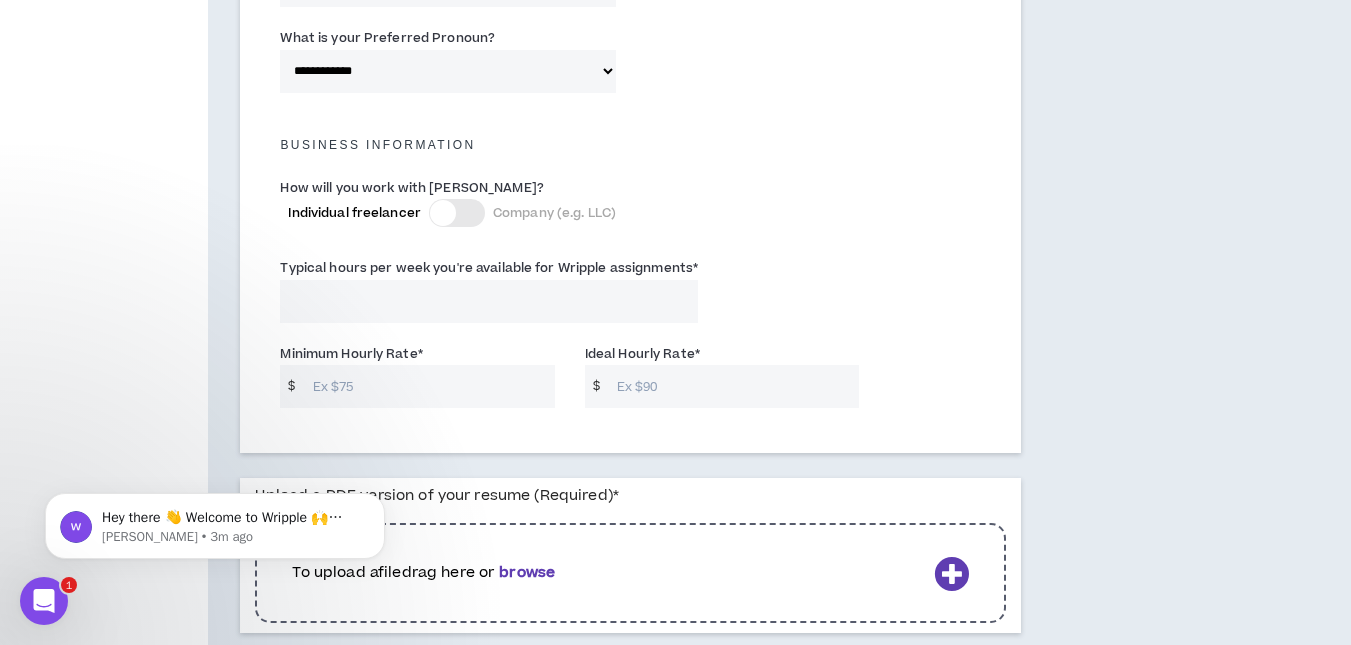 click on "Typical hours per week you're available for Wripple assignments  *" at bounding box center [489, 301] 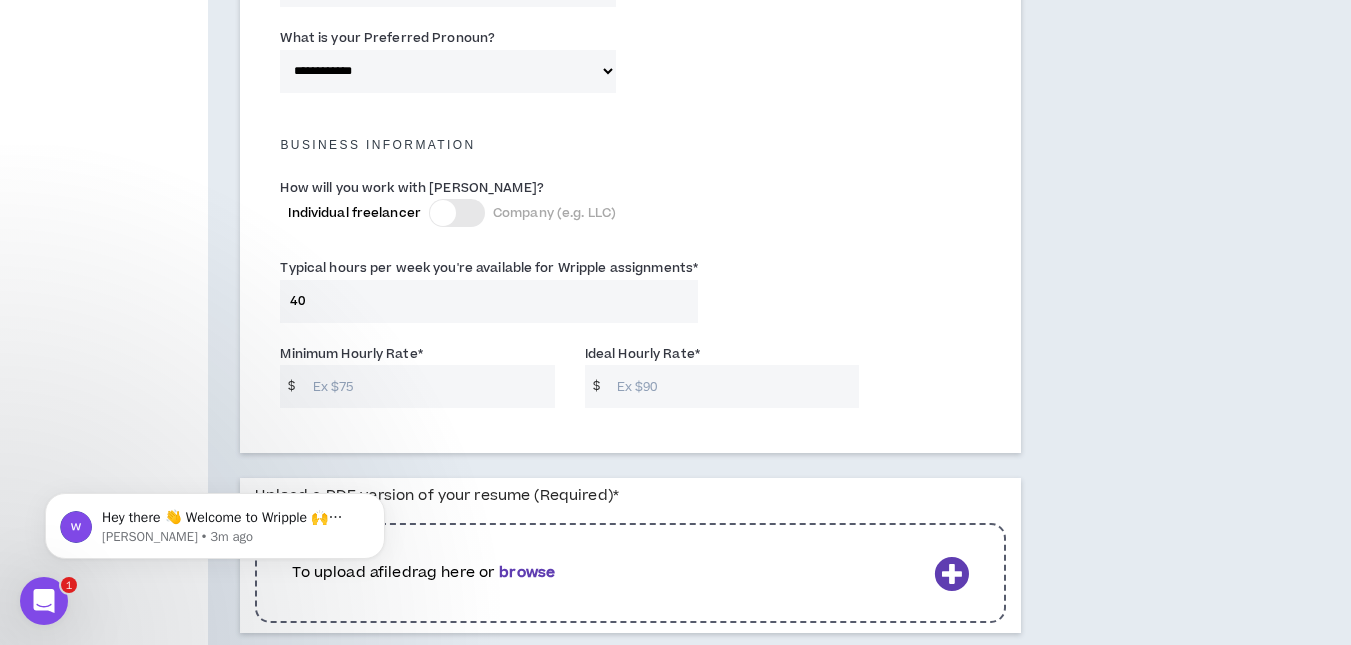 type on "40" 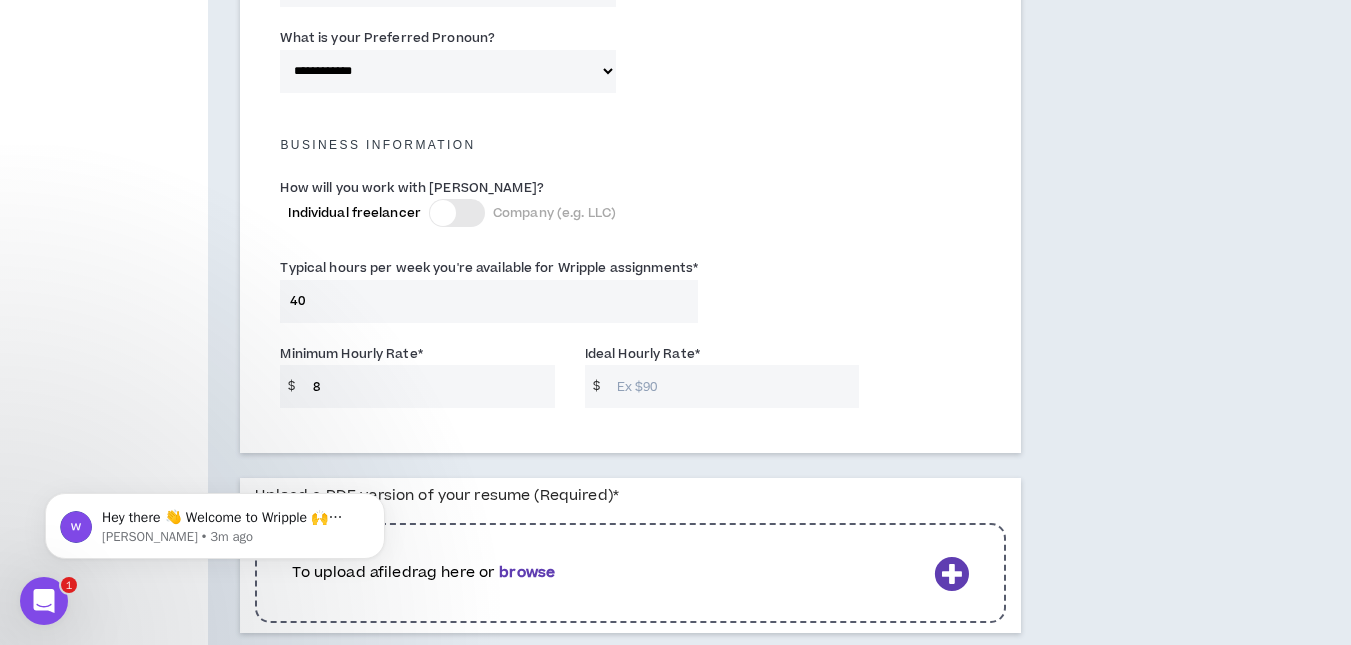 type on "8" 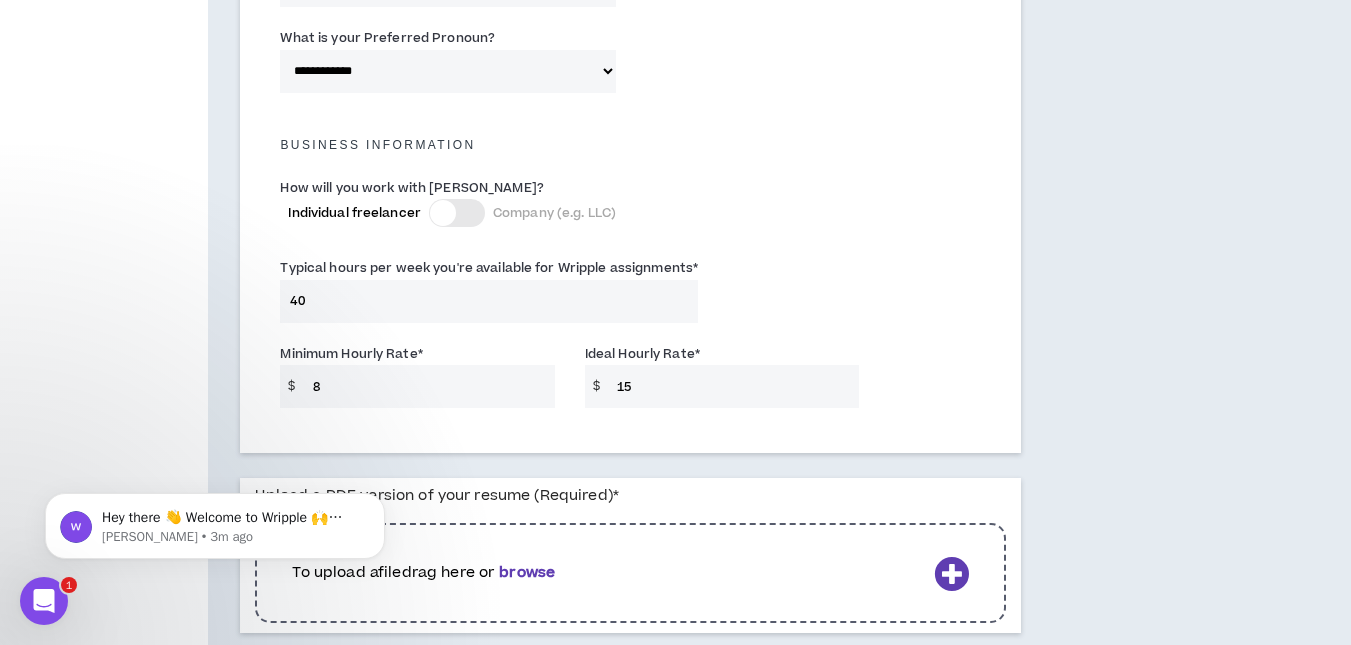 type on "15" 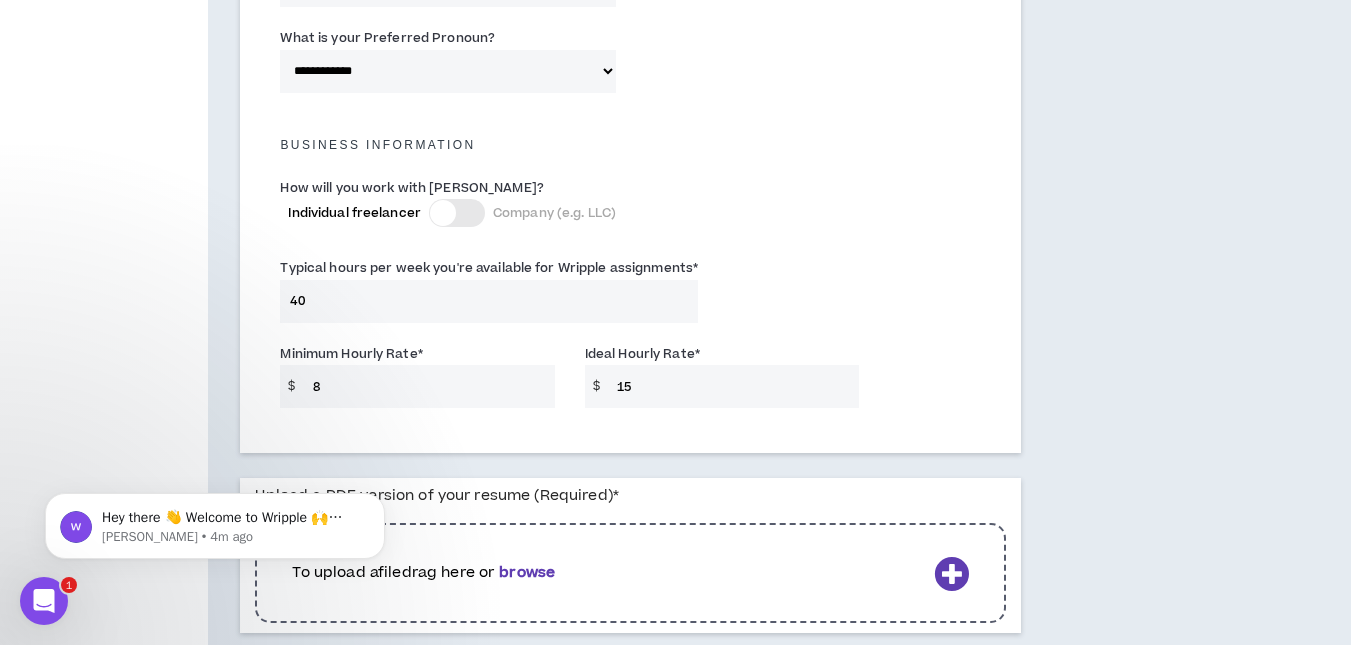 click on "**********" at bounding box center [714, -196] 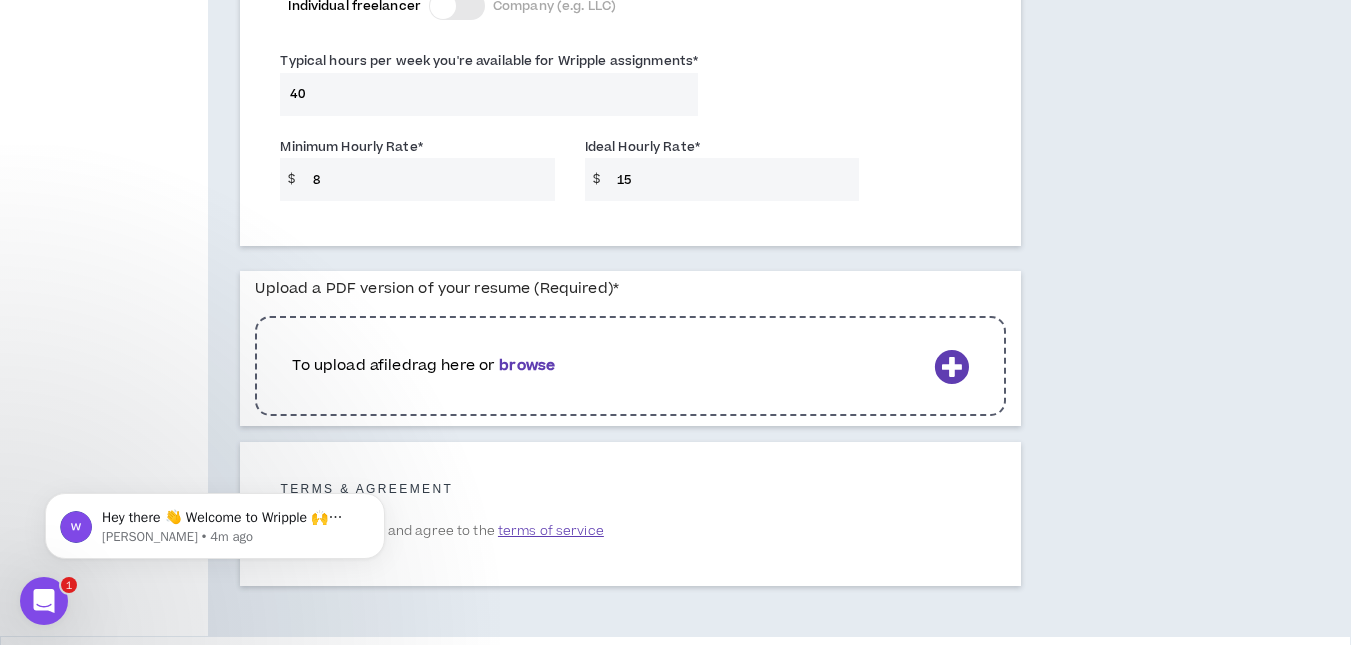 scroll, scrollTop: 1535, scrollLeft: 0, axis: vertical 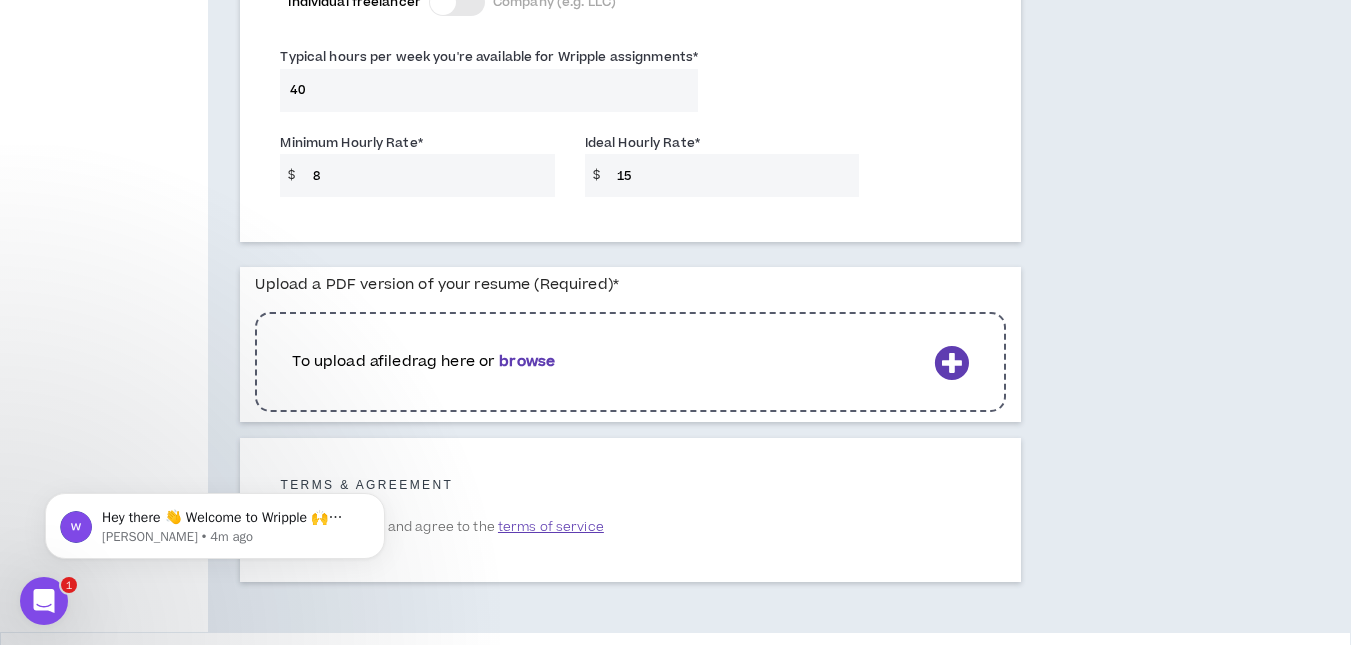 click on "browse" at bounding box center [527, 361] 